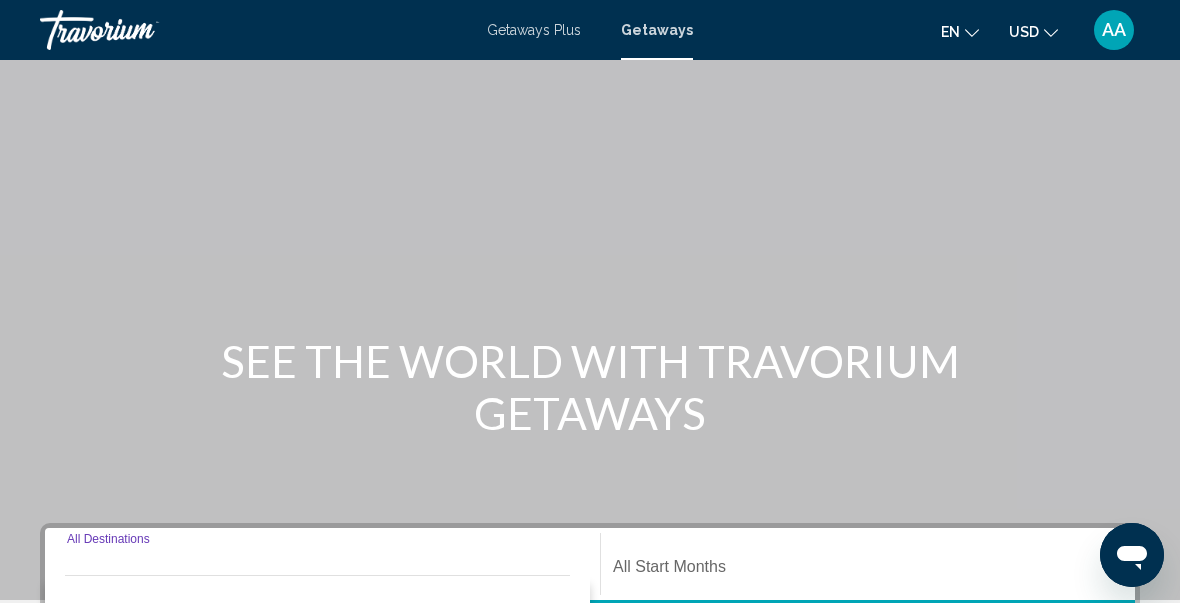 scroll, scrollTop: 519, scrollLeft: 0, axis: vertical 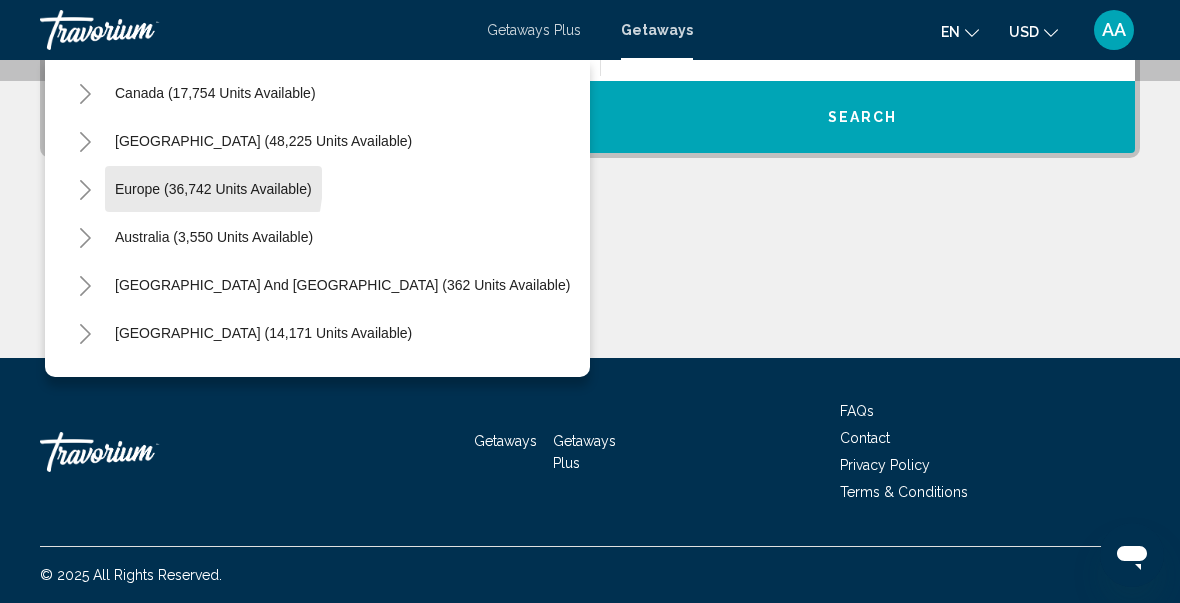 click on "Europe (36,742 units available)" at bounding box center [214, 237] 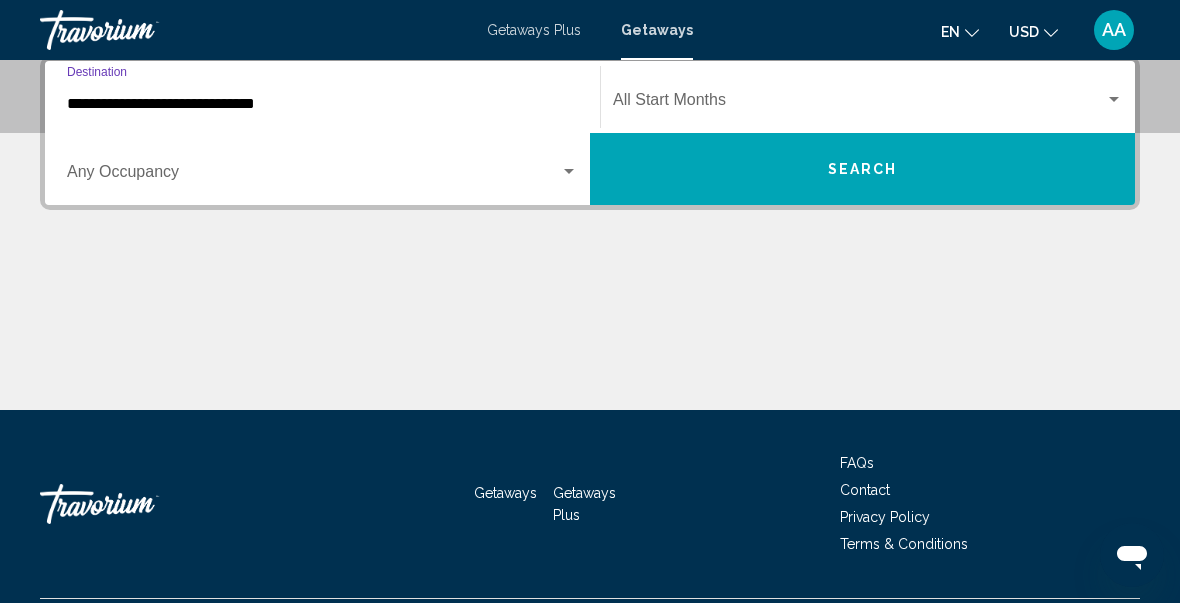 scroll, scrollTop: 458, scrollLeft: 0, axis: vertical 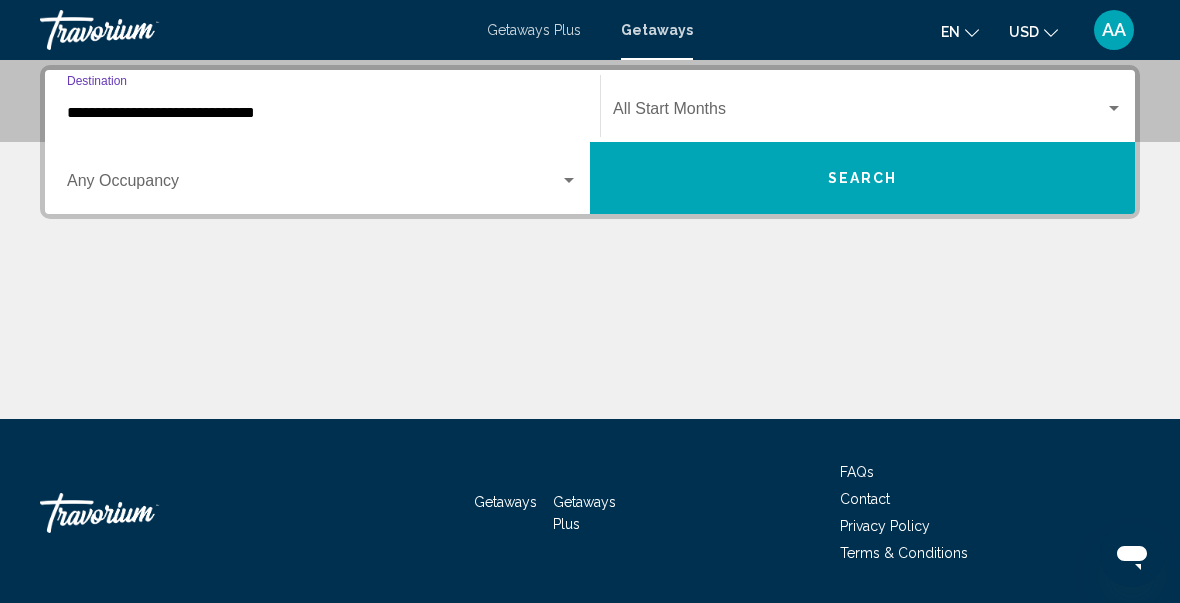 click on "**********" at bounding box center [322, 113] 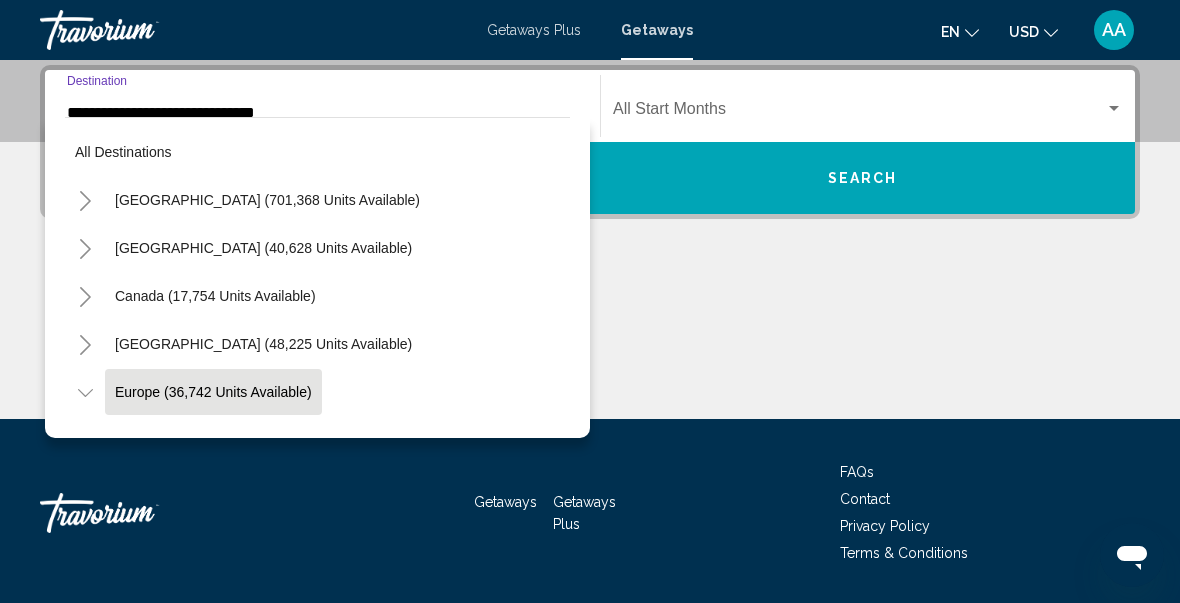 scroll, scrollTop: 430, scrollLeft: 0, axis: vertical 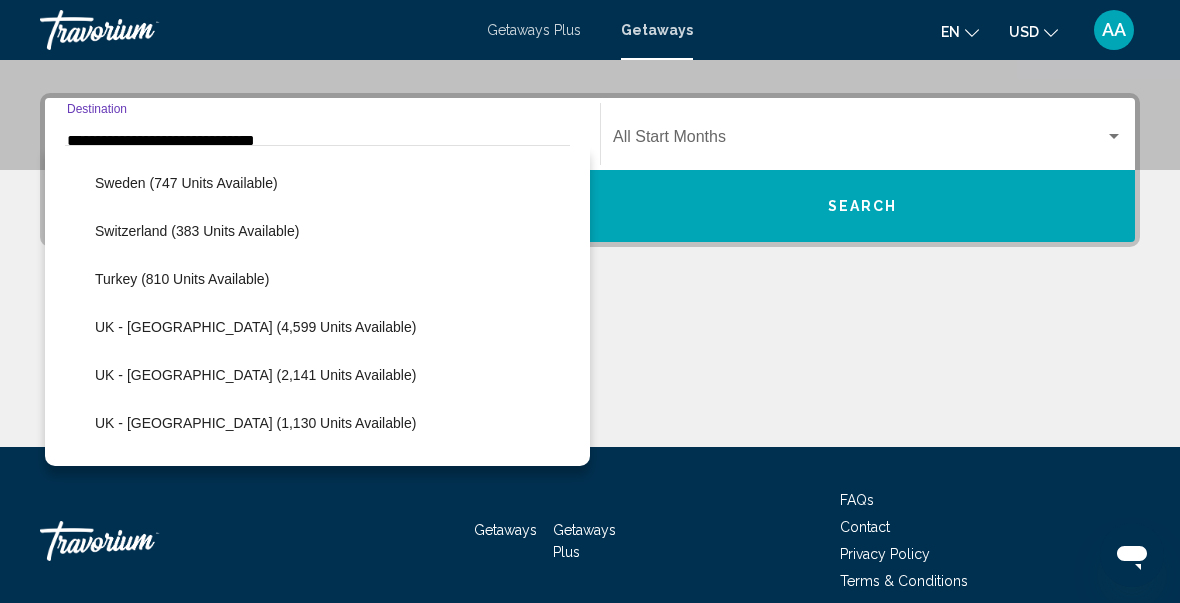 click on "Turkey (810 units available)" 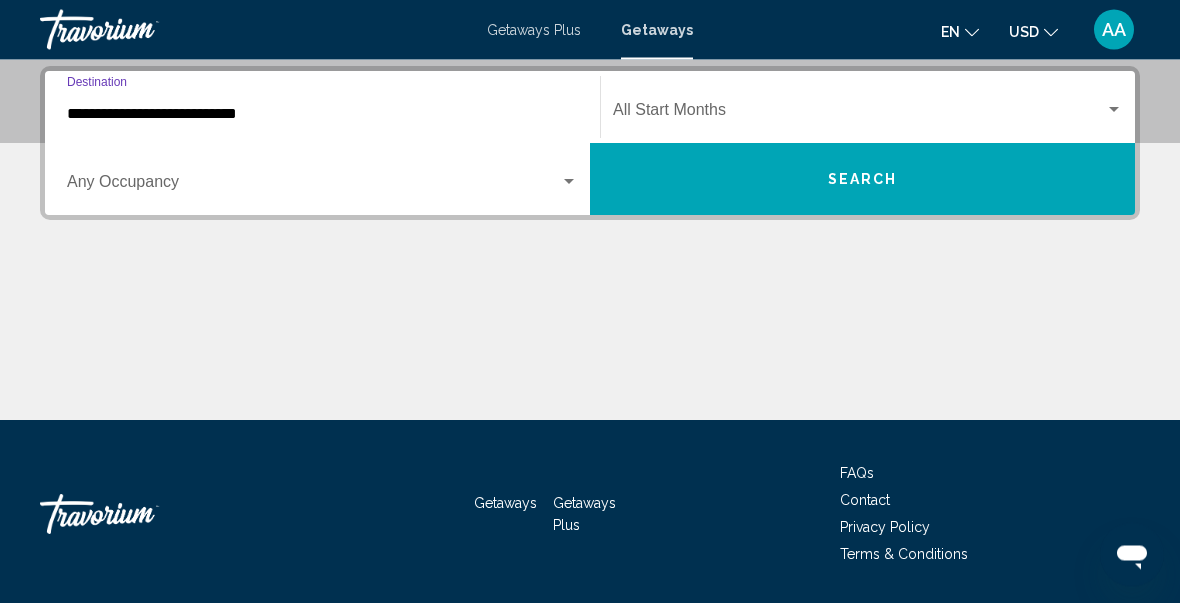 scroll, scrollTop: 457, scrollLeft: 0, axis: vertical 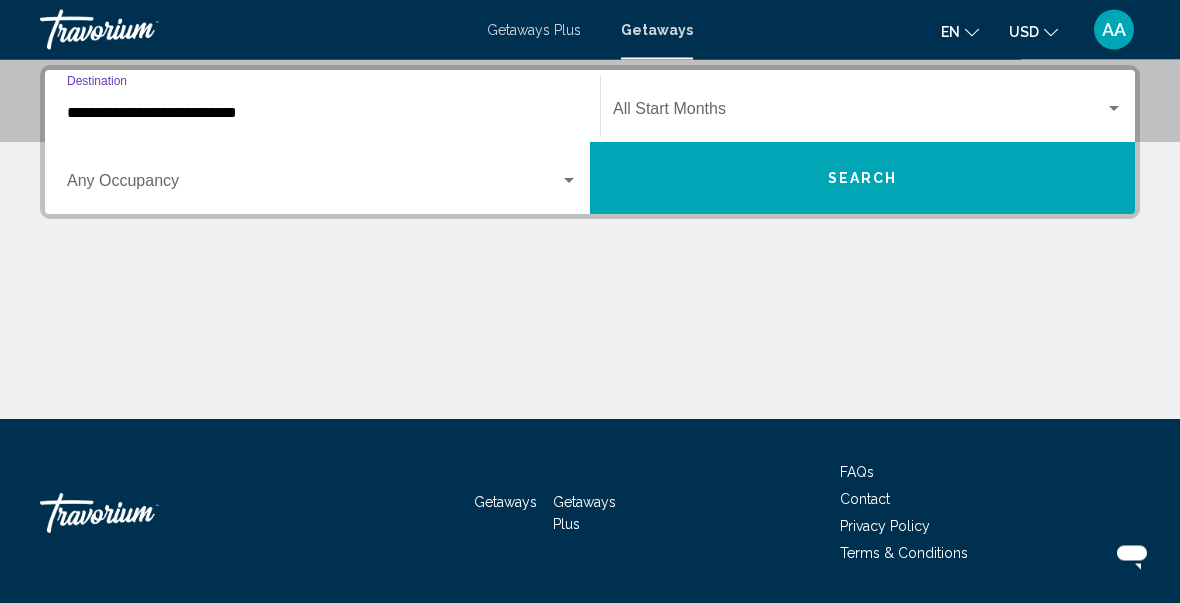 click on "Search" at bounding box center [862, 179] 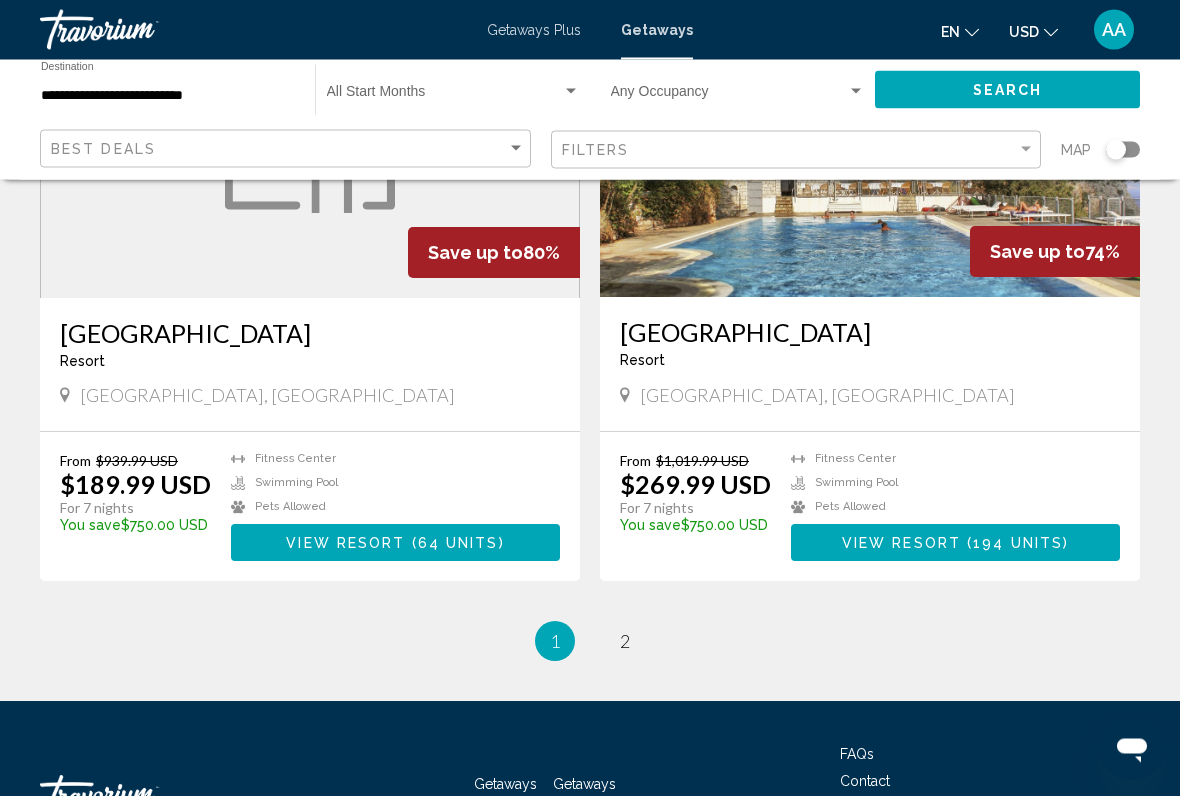 scroll, scrollTop: 3510, scrollLeft: 0, axis: vertical 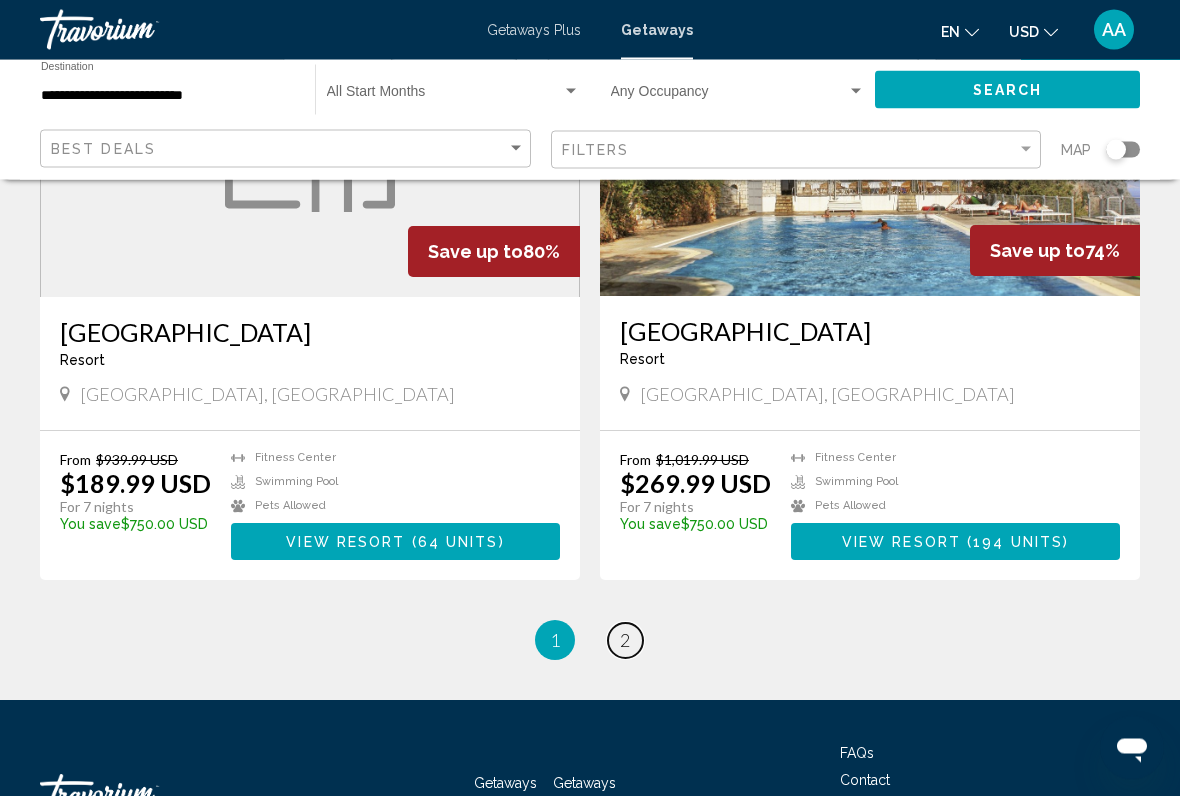 click on "page  2" at bounding box center (625, 641) 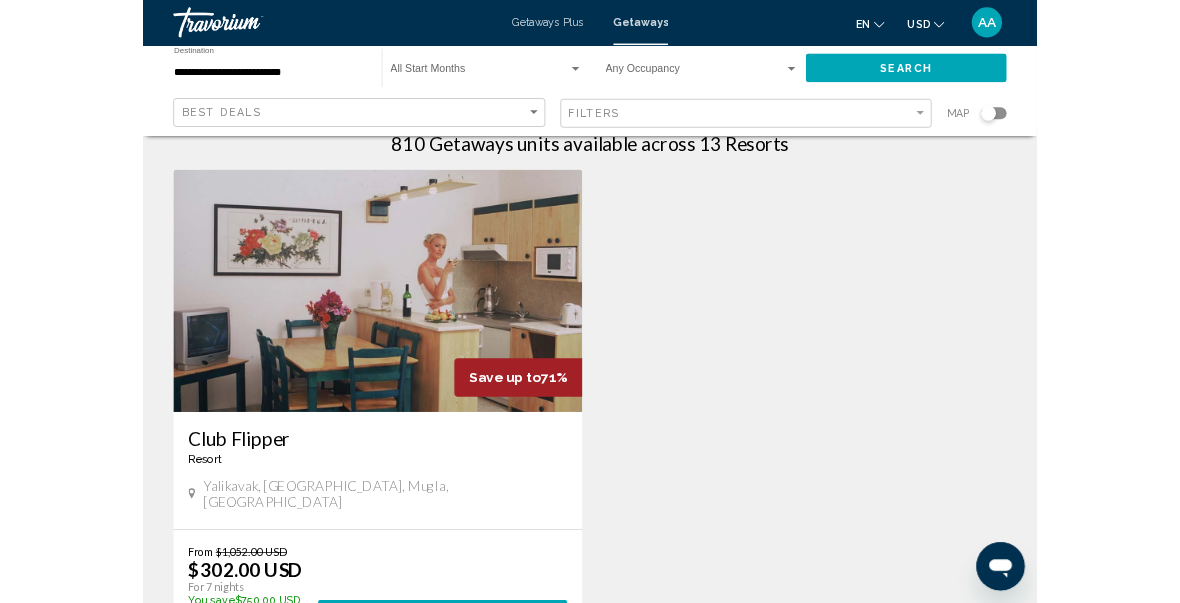 scroll, scrollTop: 0, scrollLeft: 0, axis: both 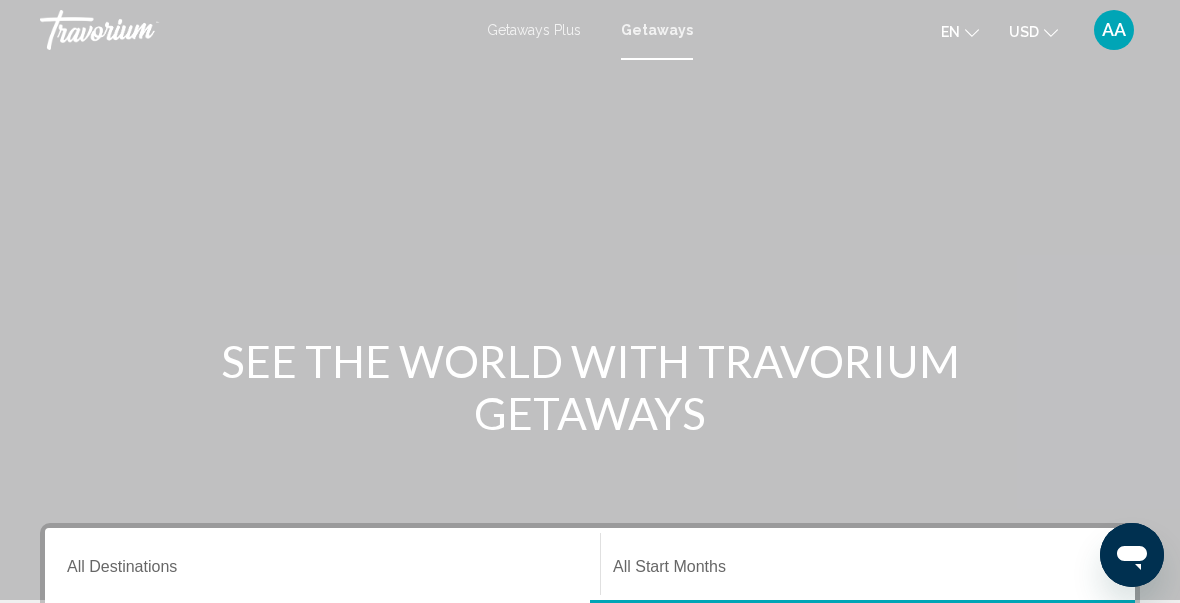 click on "Destination All Destinations" at bounding box center (322, 571) 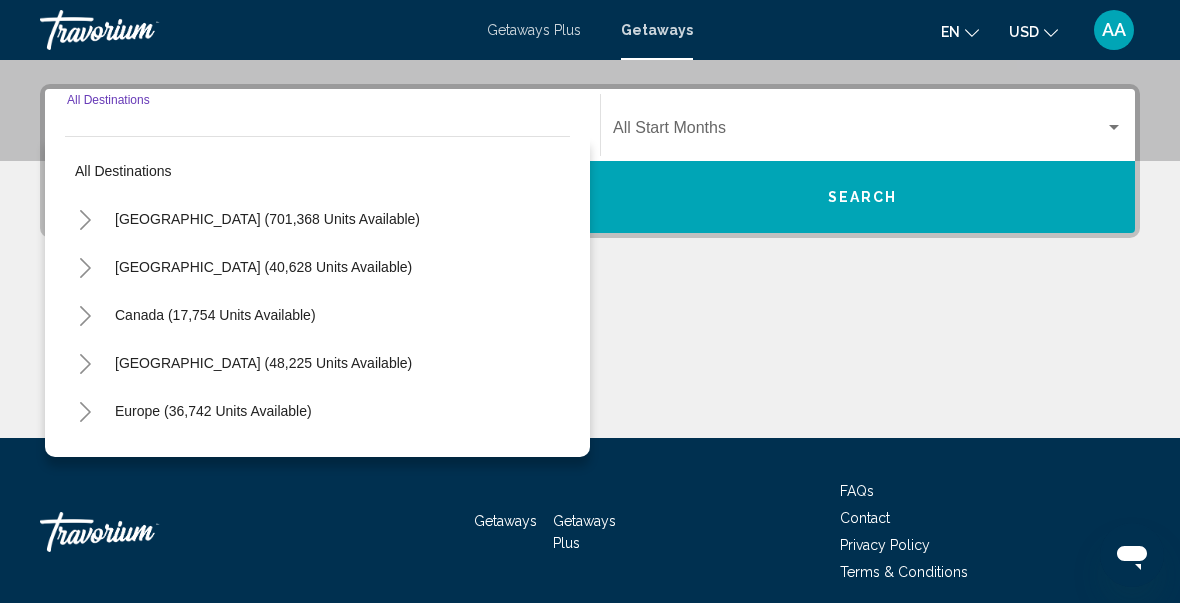 scroll, scrollTop: 458, scrollLeft: 0, axis: vertical 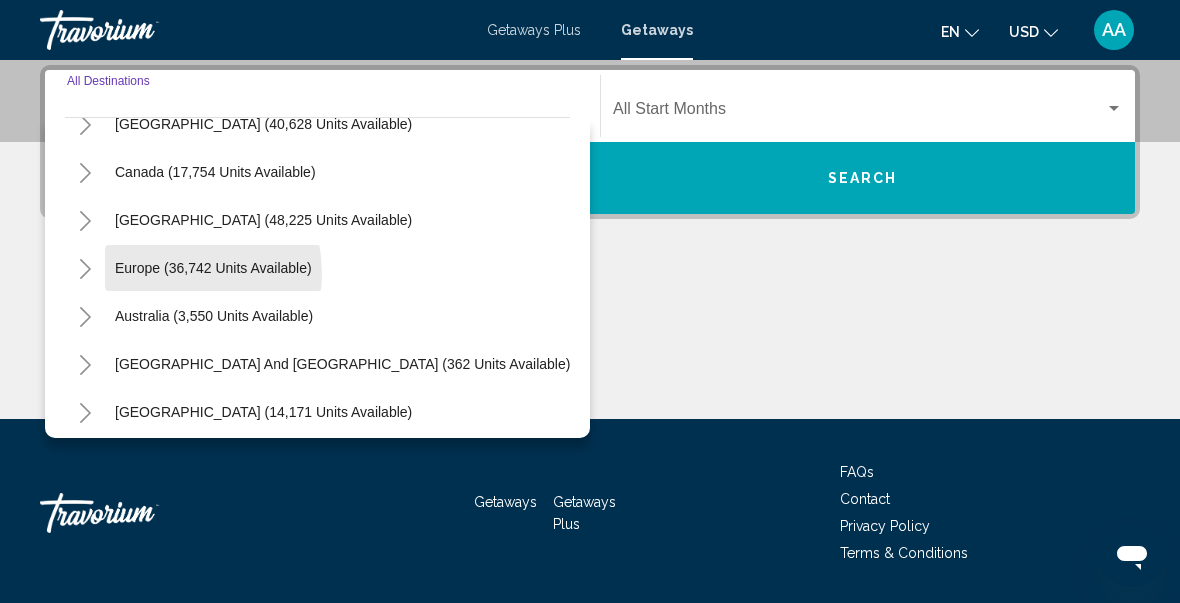 click on "Europe (36,742 units available)" at bounding box center (214, 316) 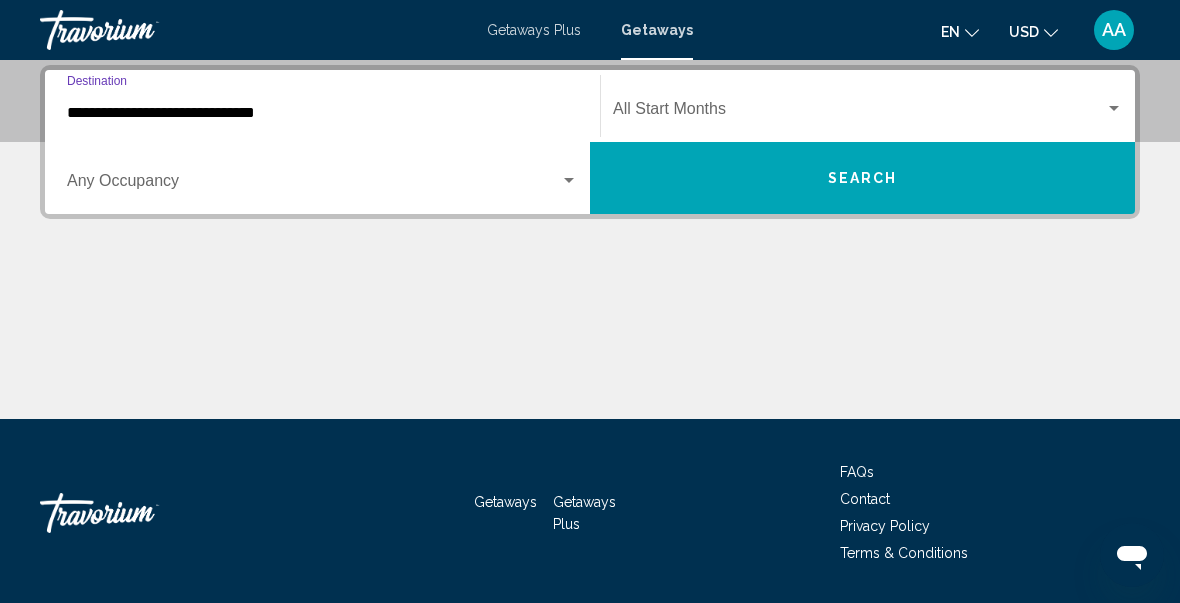 click on "**********" at bounding box center (322, 113) 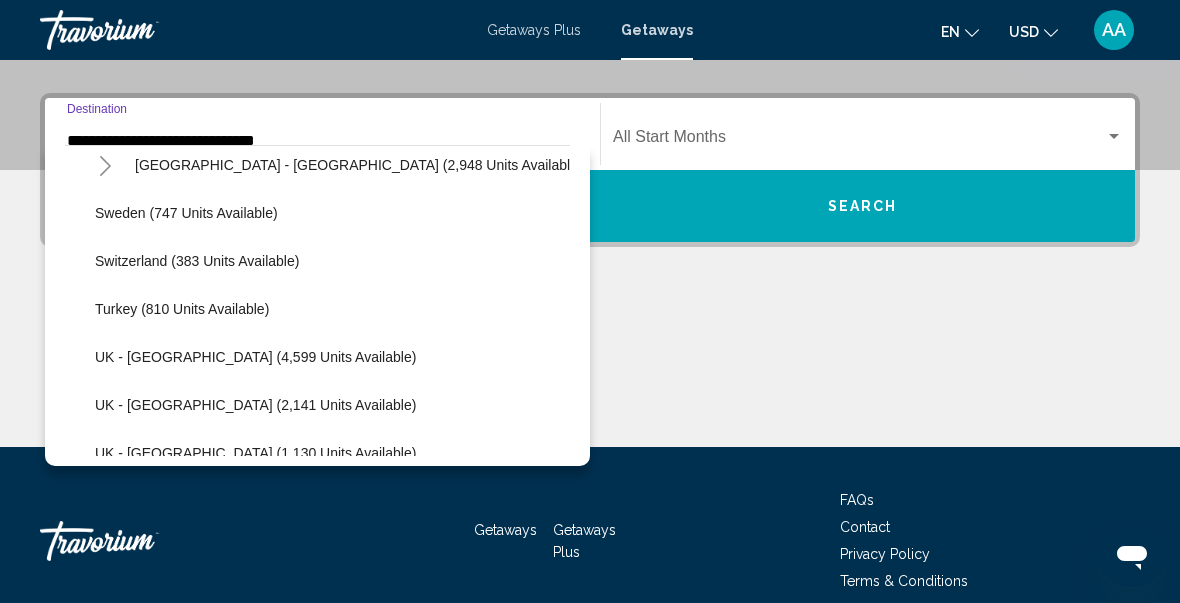 scroll, scrollTop: 1028, scrollLeft: 0, axis: vertical 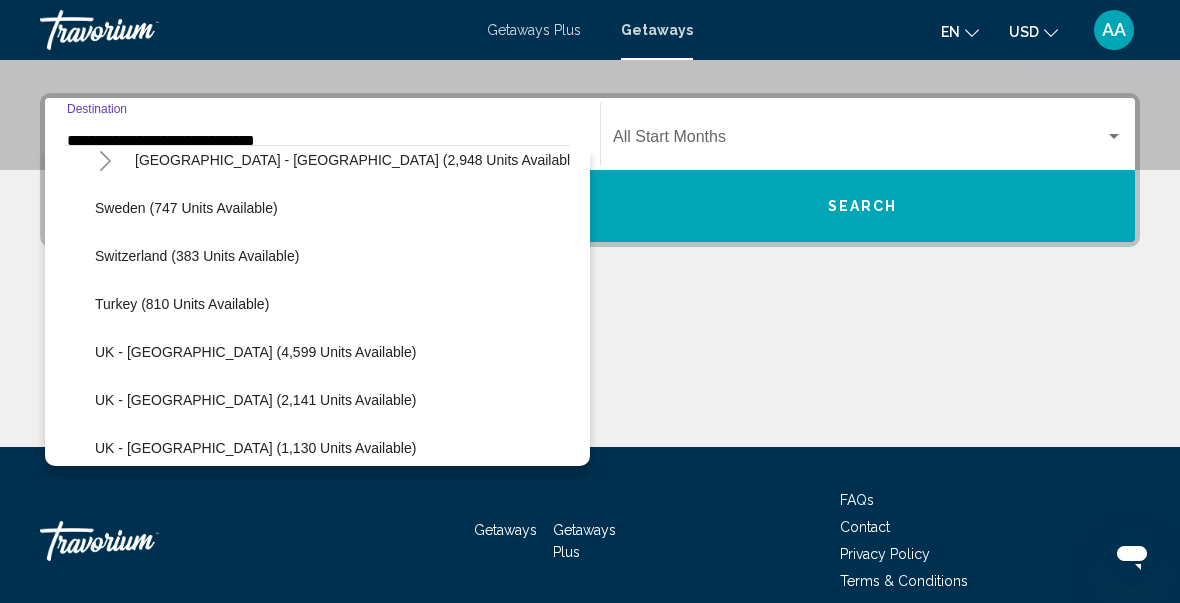 click on "Turkey (810 units available)" 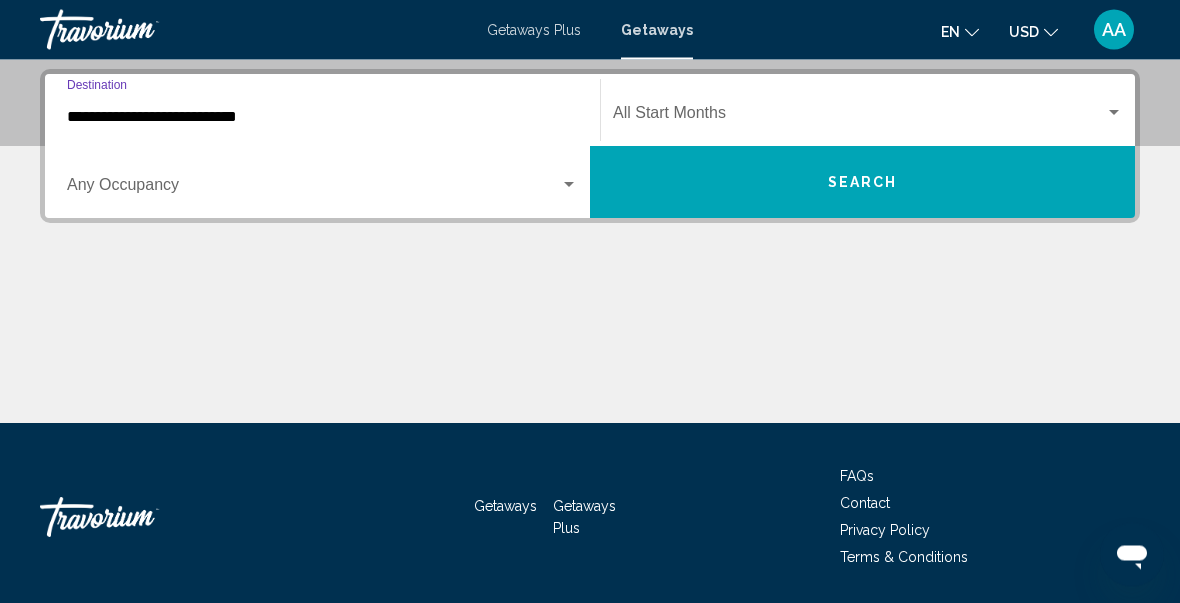 scroll, scrollTop: 457, scrollLeft: 0, axis: vertical 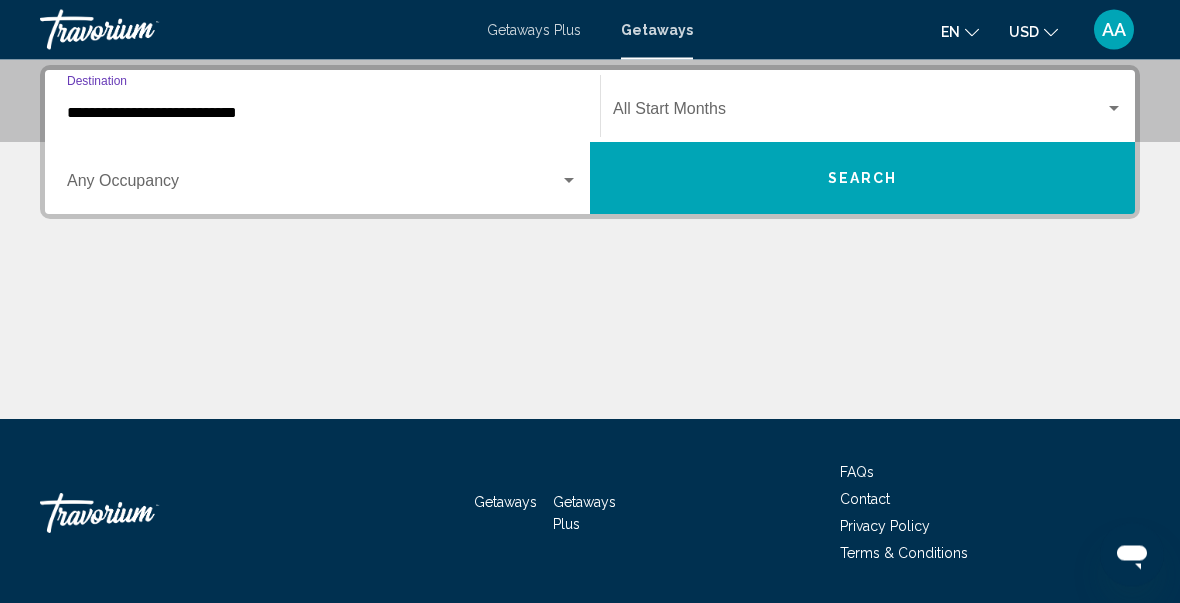 click on "Search" at bounding box center (862, 179) 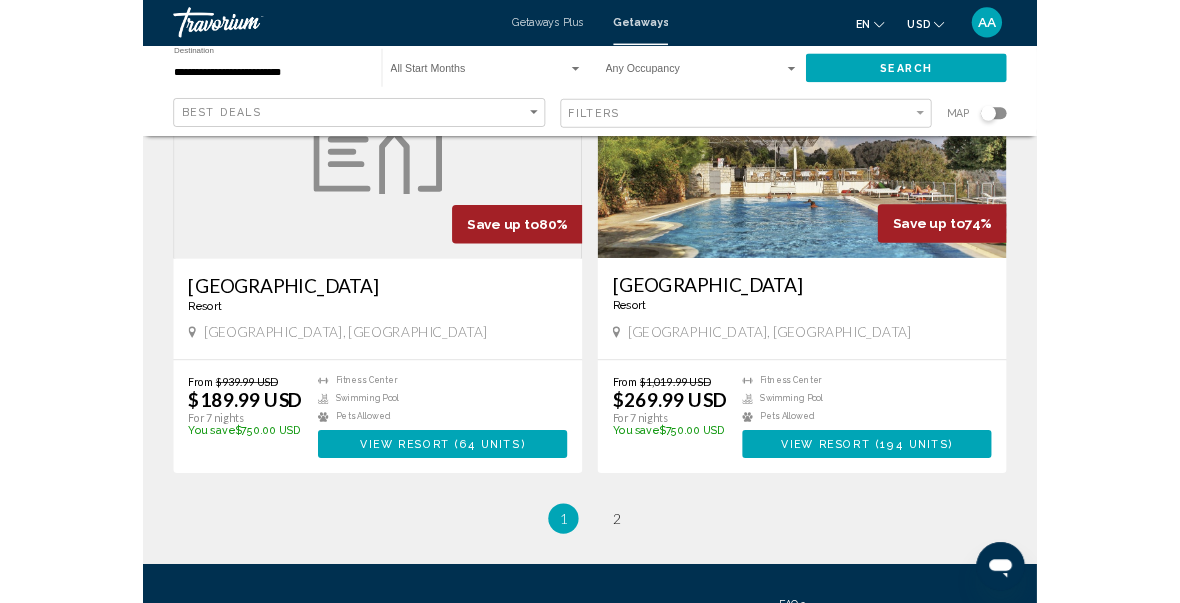 scroll, scrollTop: 3466, scrollLeft: 0, axis: vertical 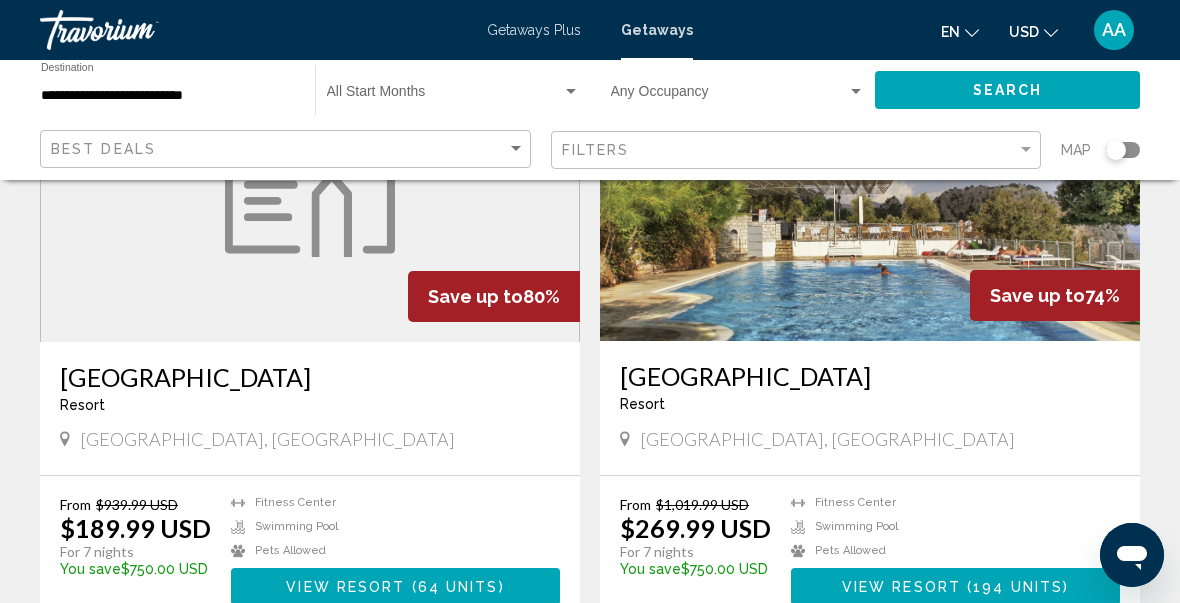 click on "View Resort    ( 64 units )" at bounding box center (395, 586) 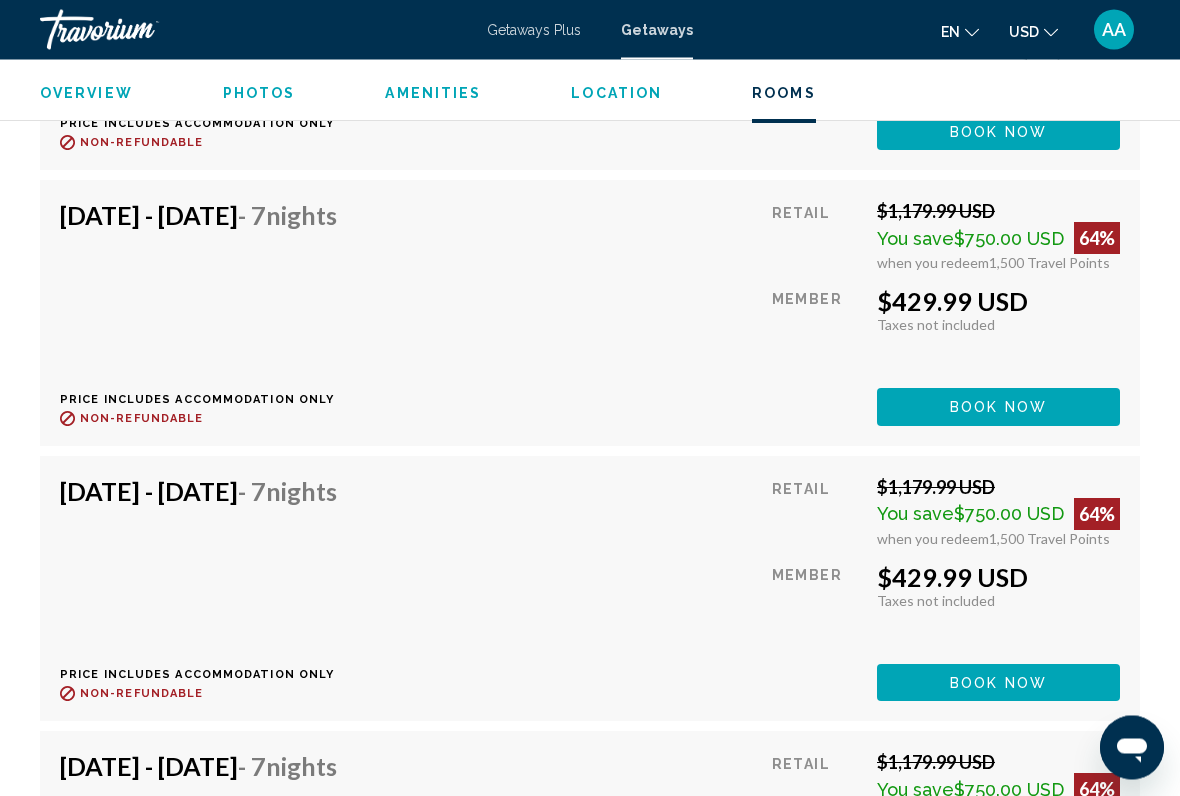 scroll, scrollTop: 3560, scrollLeft: 0, axis: vertical 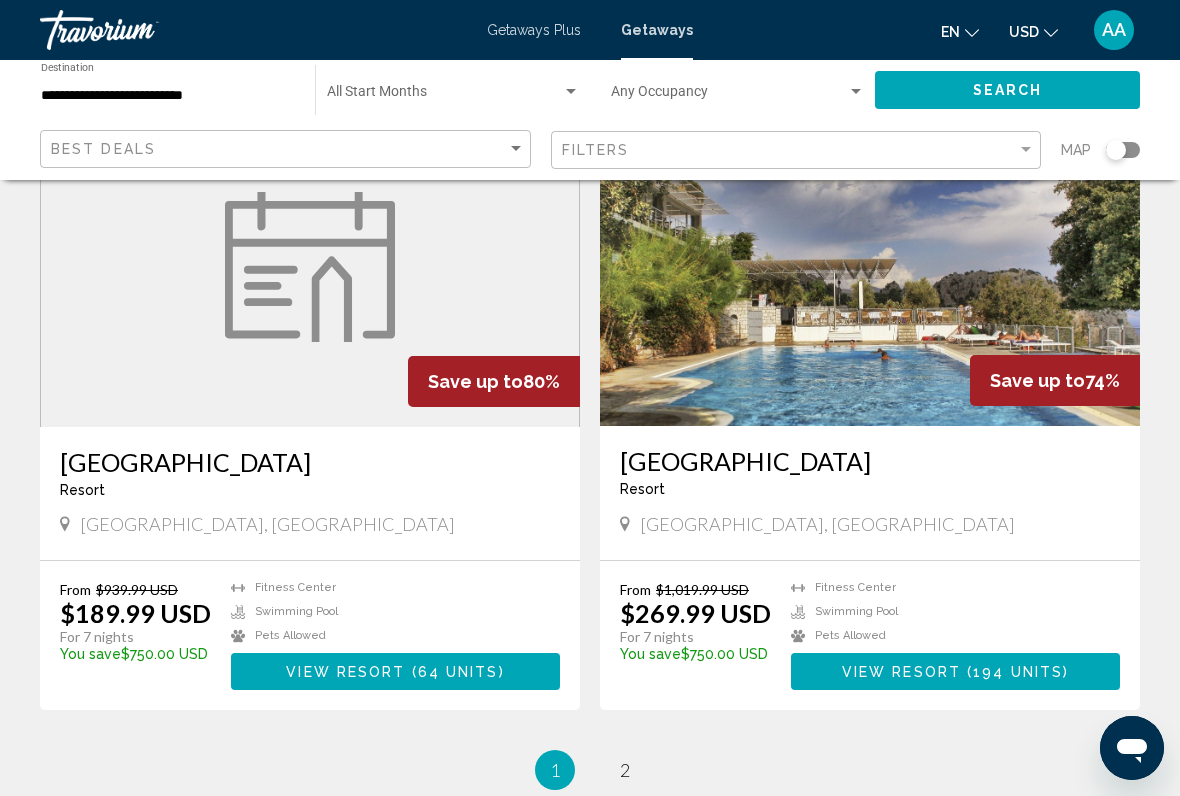 click on "[GEOGRAPHIC_DATA]" at bounding box center [870, 461] 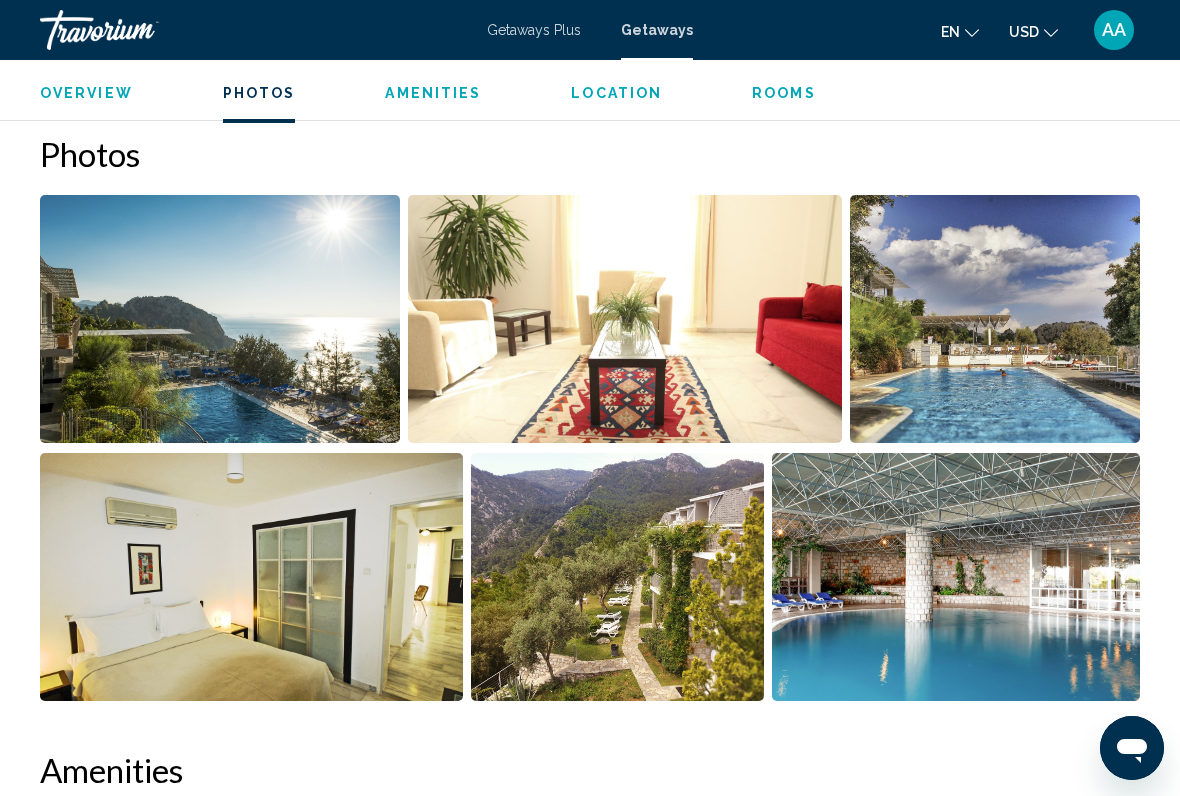 scroll, scrollTop: 1262, scrollLeft: 0, axis: vertical 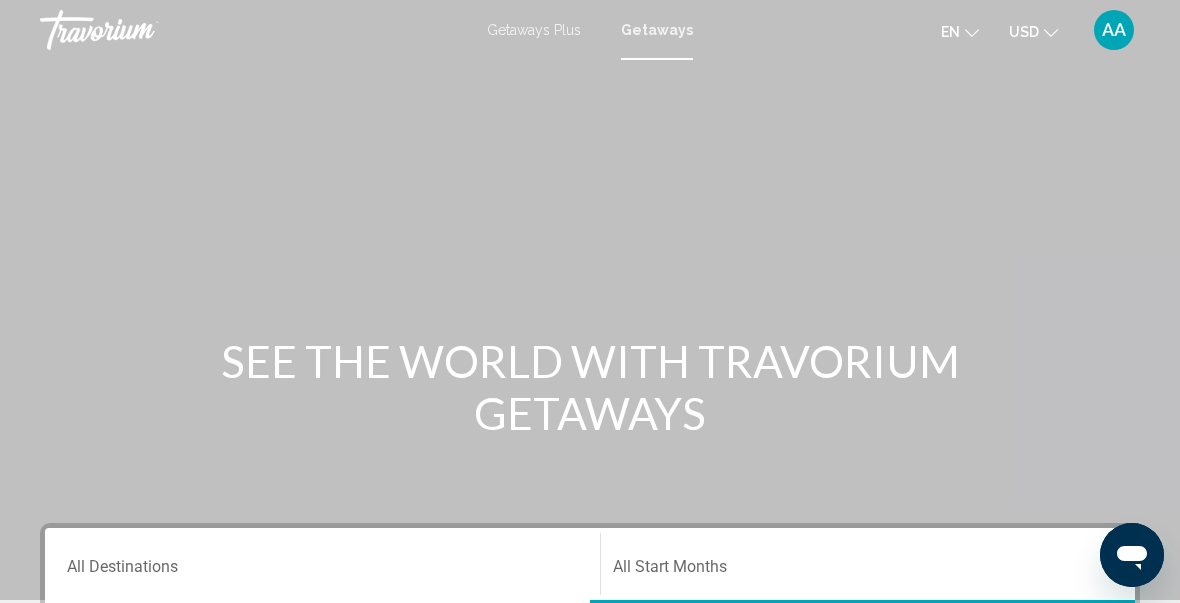 click on "Destination All Destinations" at bounding box center [322, 571] 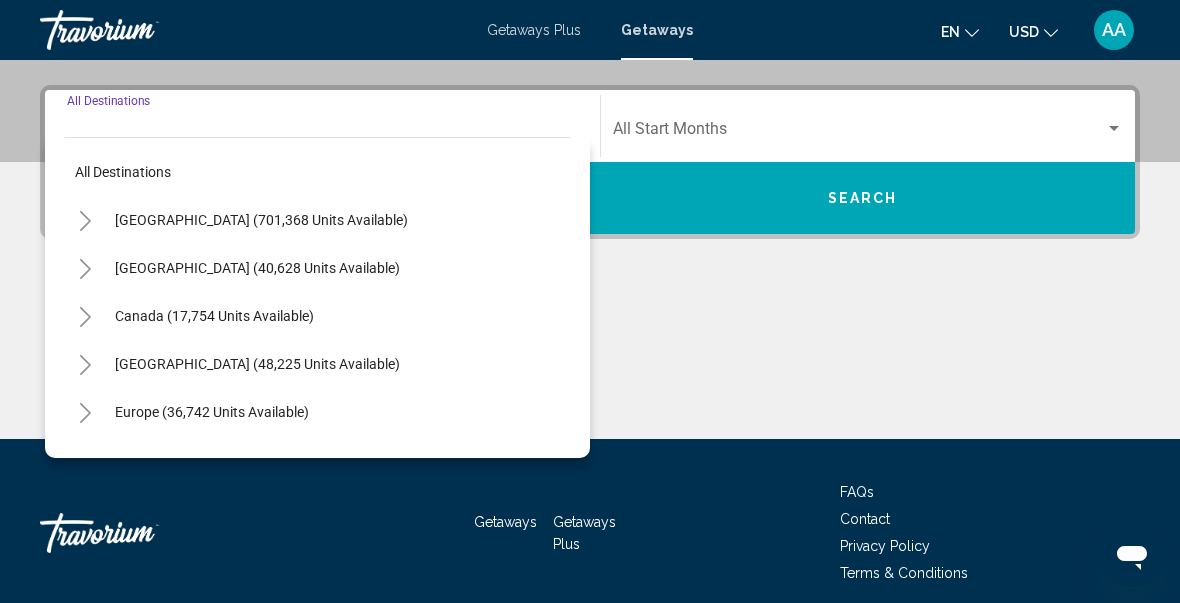 scroll, scrollTop: 458, scrollLeft: 0, axis: vertical 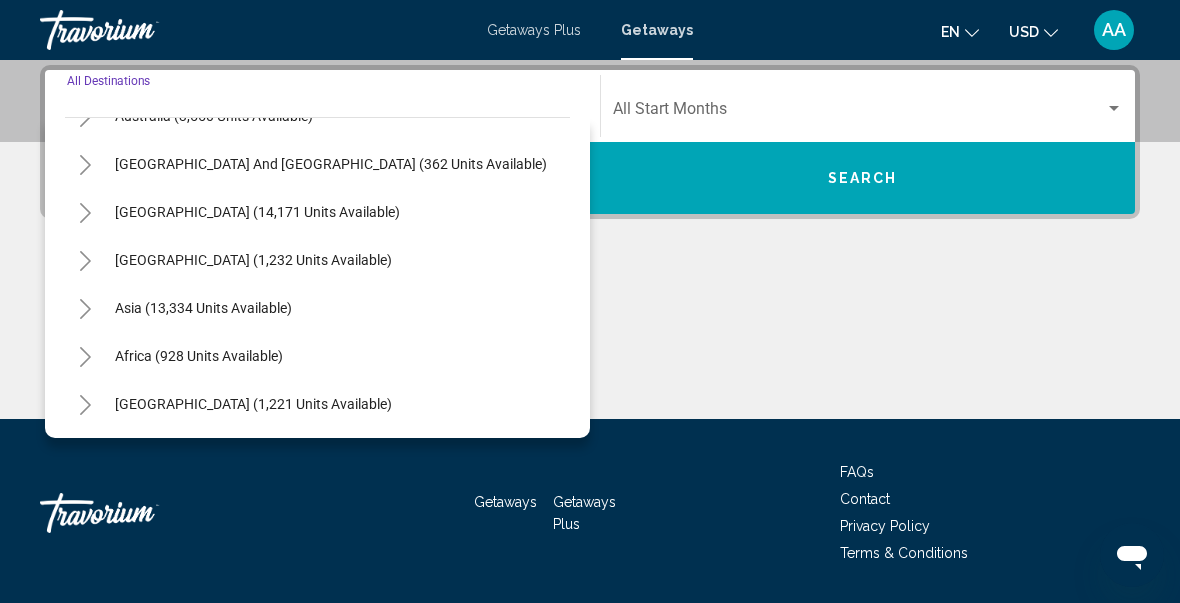 click on "Asia (13,334 units available)" at bounding box center (199, 356) 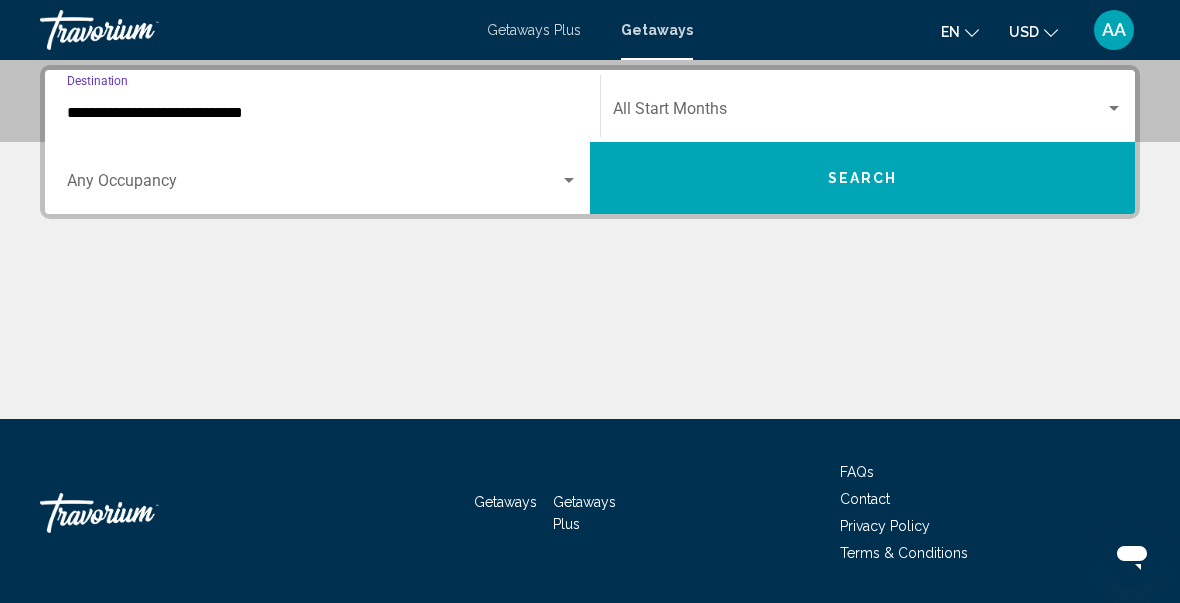 click on "**********" at bounding box center [322, 113] 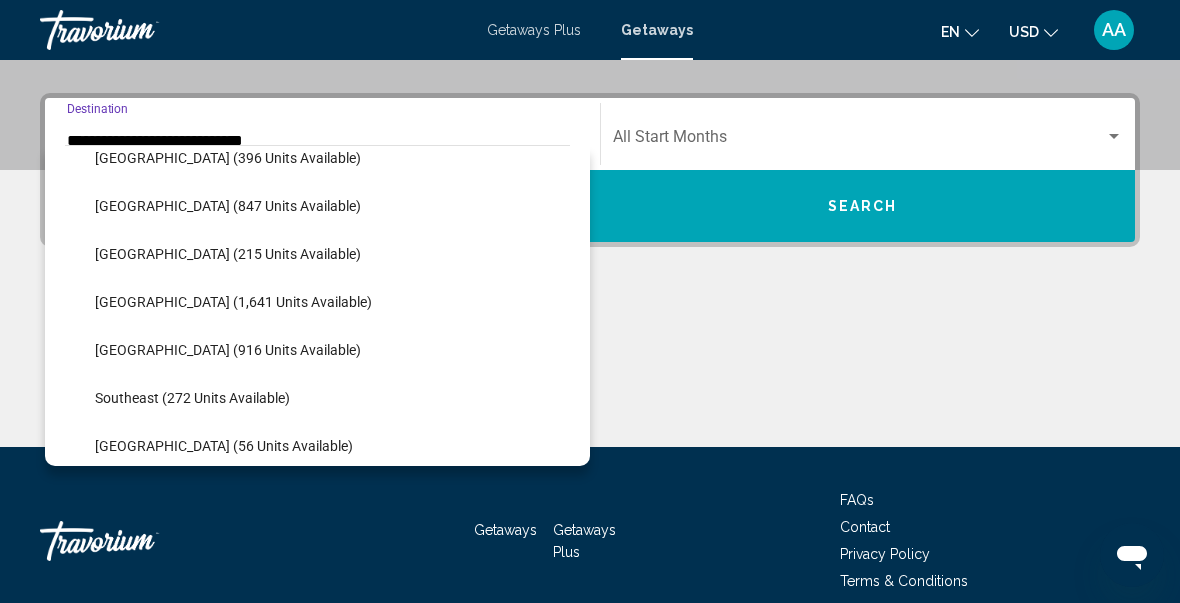 scroll, scrollTop: 767, scrollLeft: 0, axis: vertical 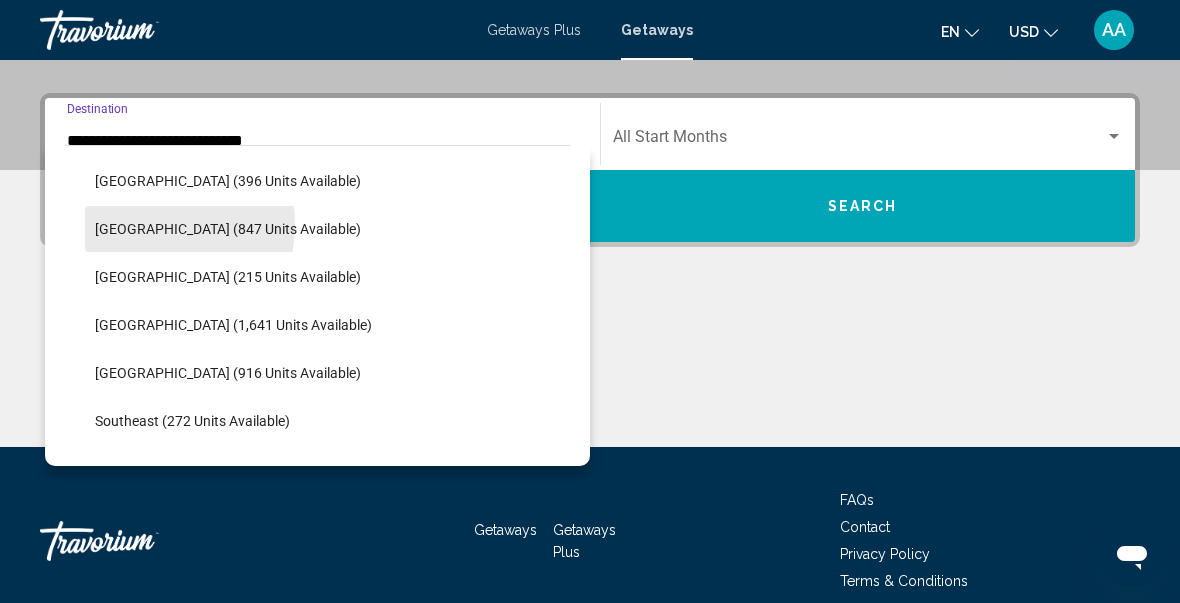 click on "[GEOGRAPHIC_DATA] (847 units available)" 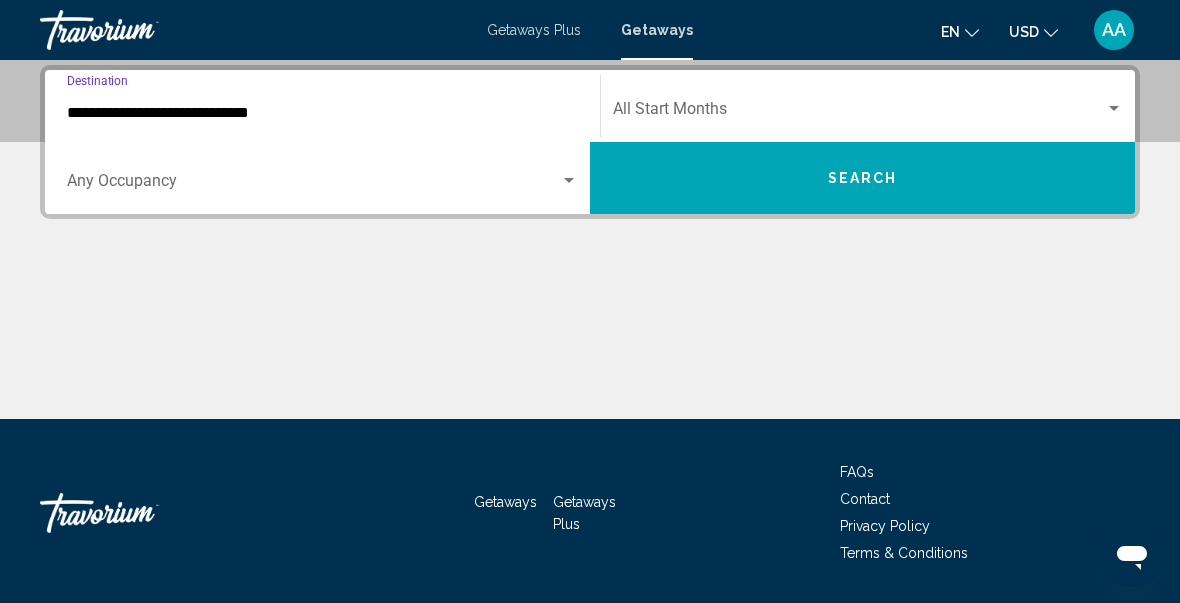 click on "Search" at bounding box center (862, 178) 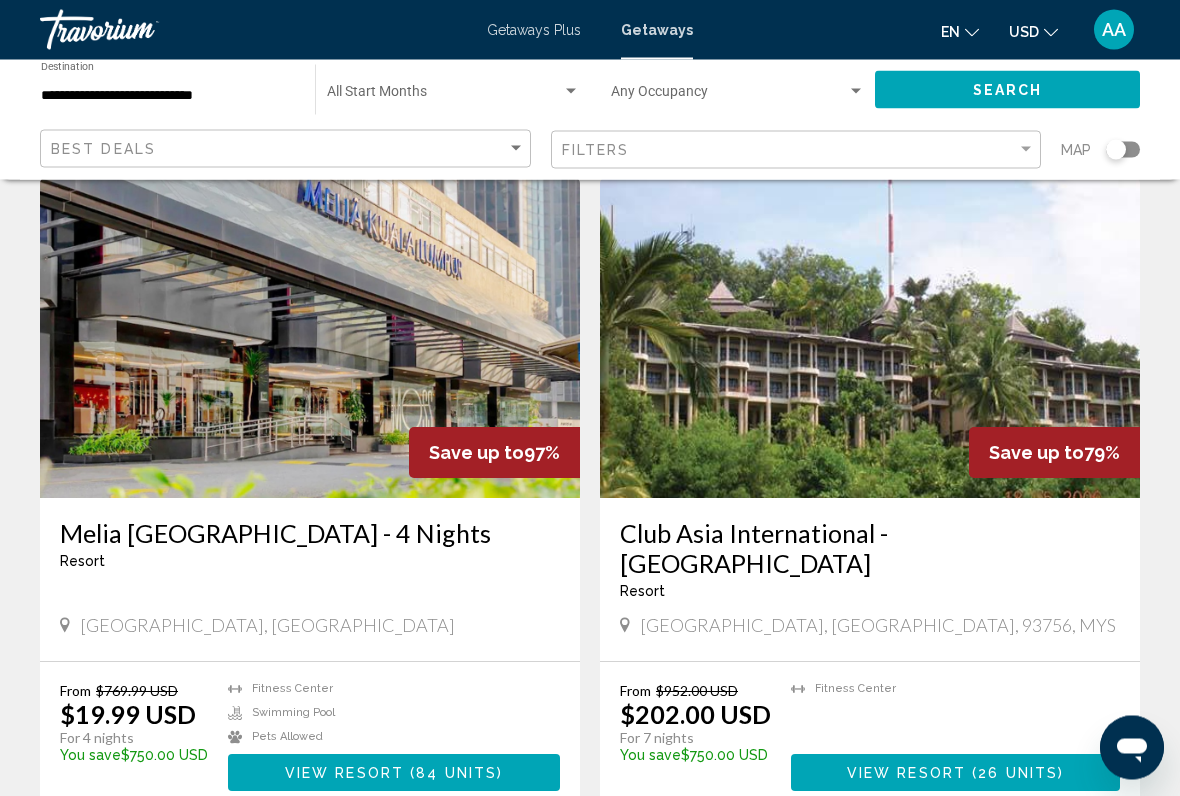 scroll, scrollTop: 3331, scrollLeft: 0, axis: vertical 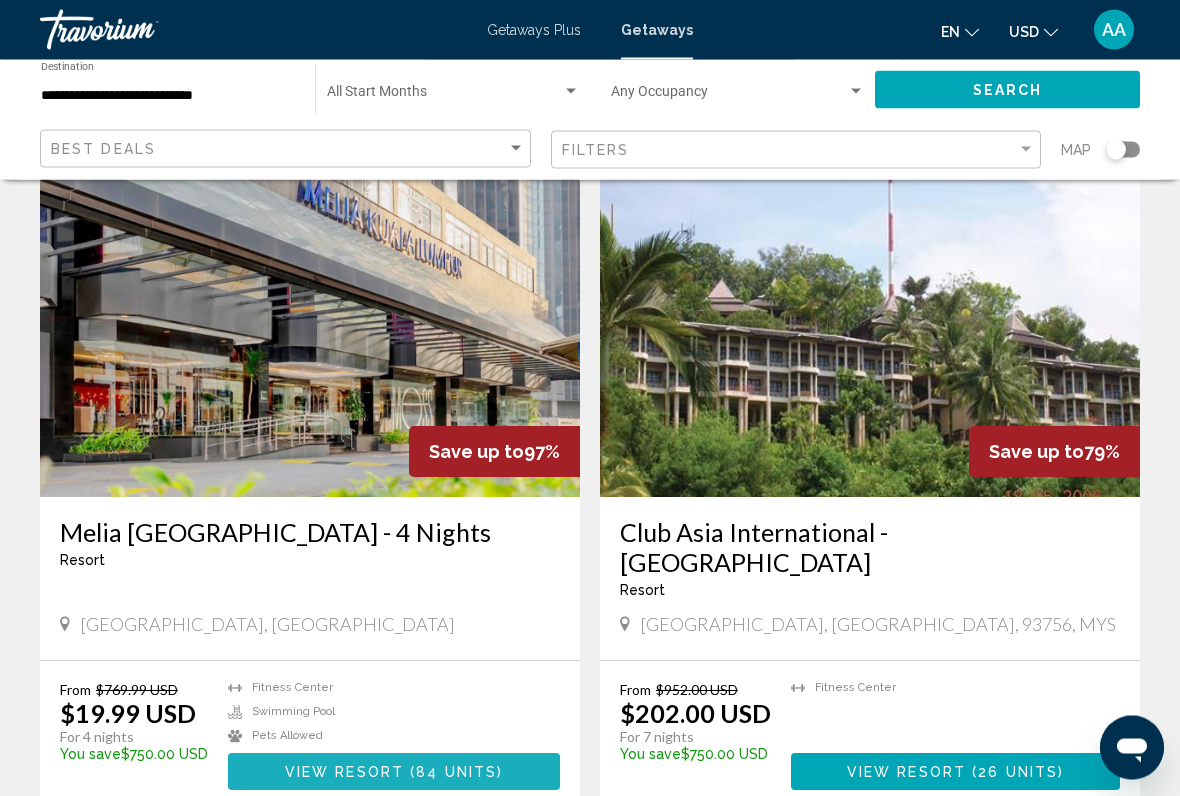 click on "View Resort" at bounding box center (344, 773) 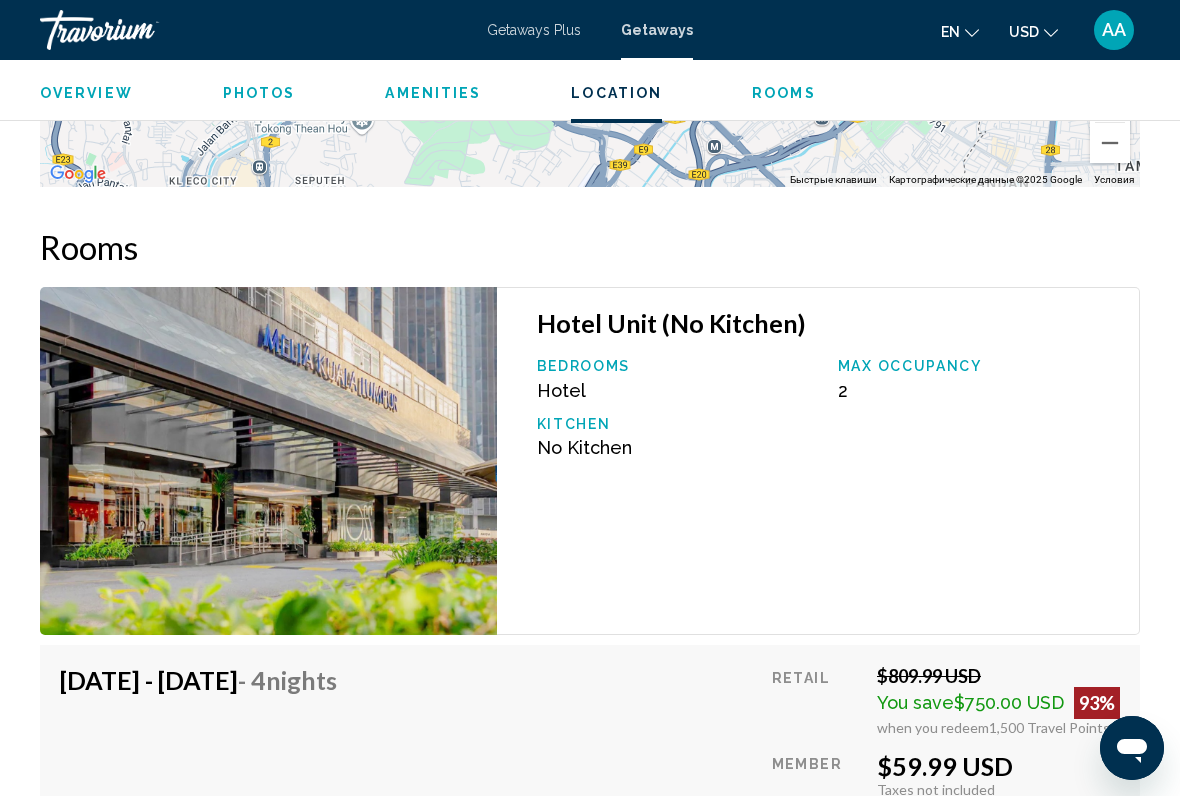 scroll, scrollTop: 3022, scrollLeft: 0, axis: vertical 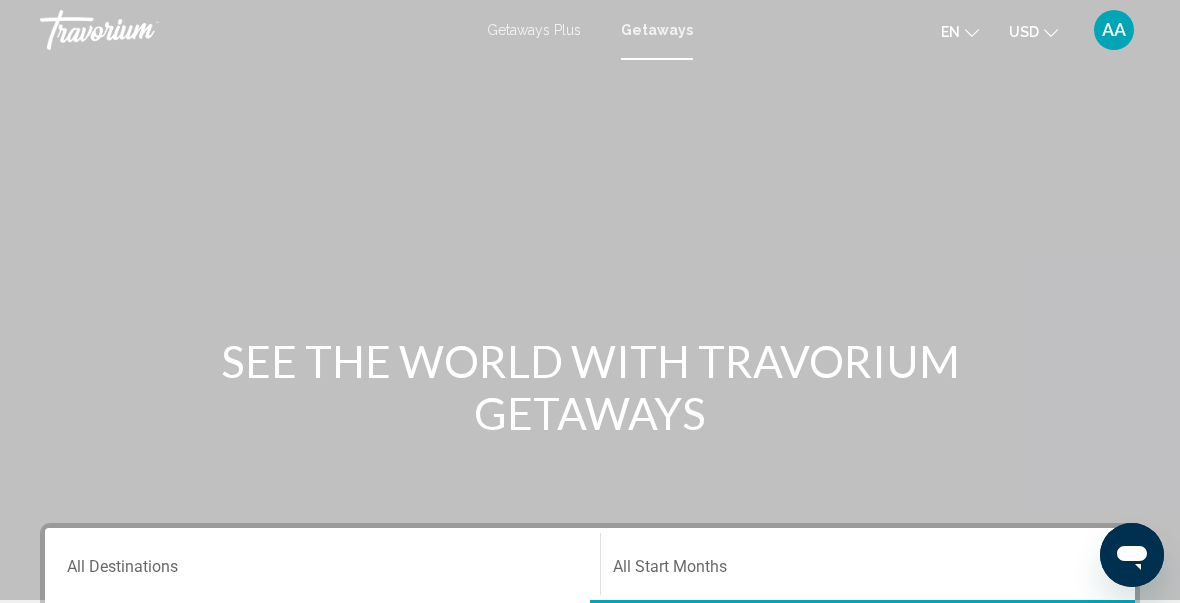 click on "Destination All Destinations" at bounding box center [322, 571] 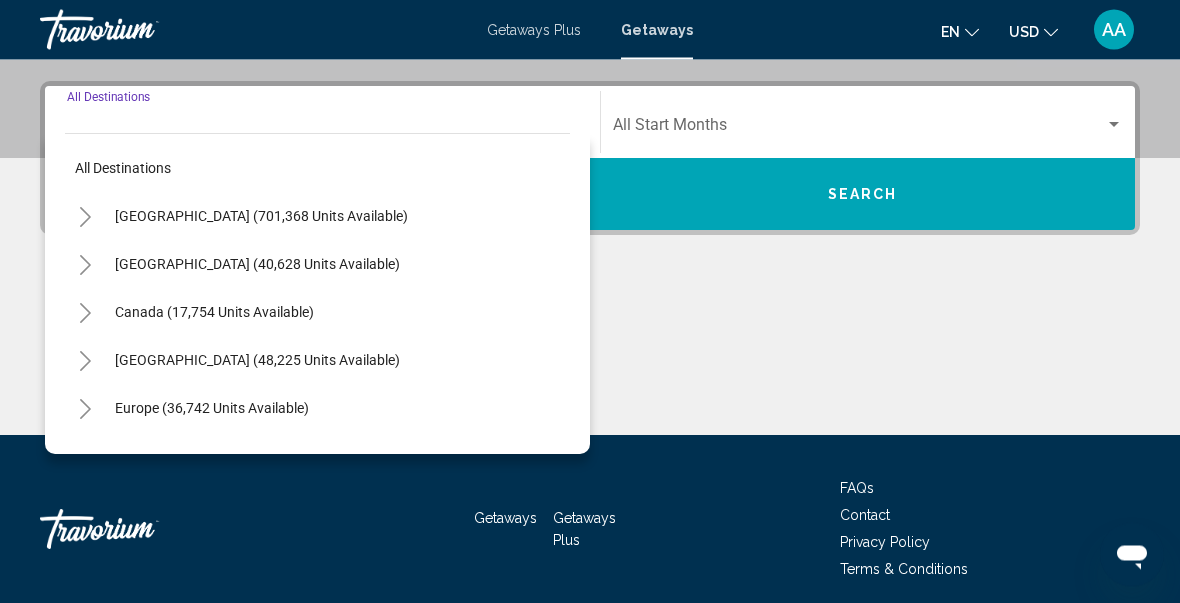scroll, scrollTop: 458, scrollLeft: 0, axis: vertical 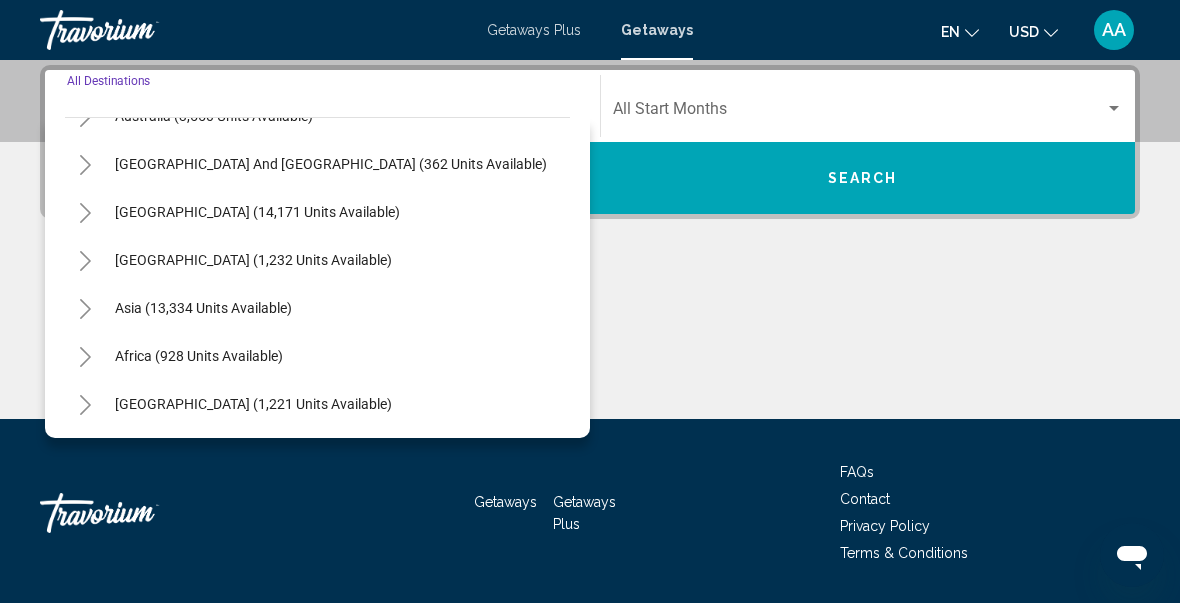 click on "Asia (13,334 units available)" at bounding box center [199, 356] 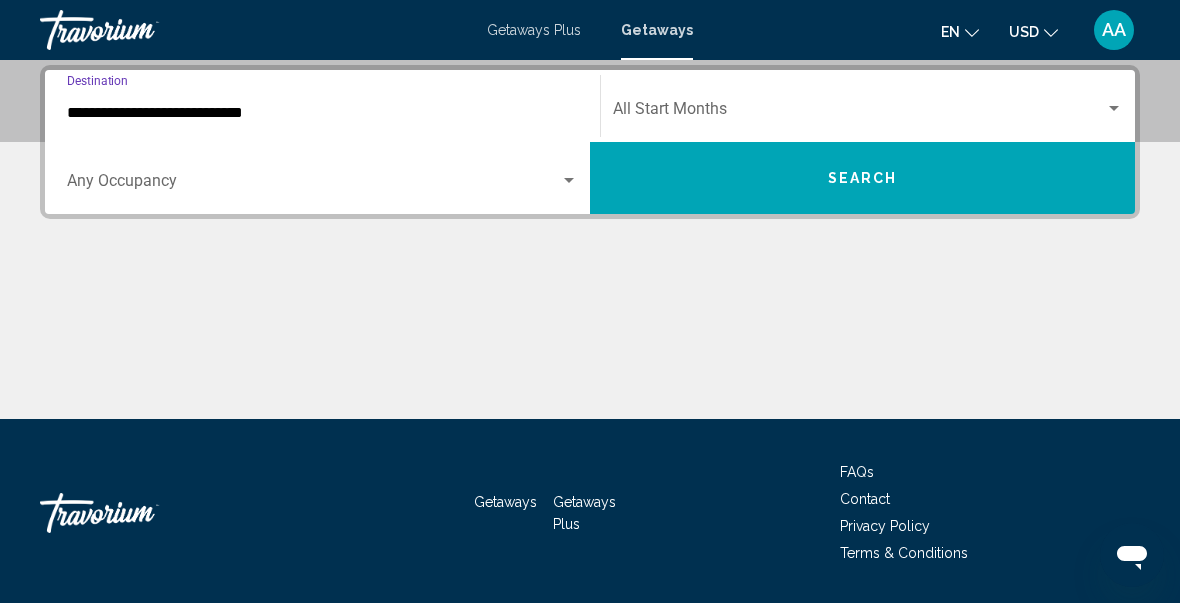 click on "**********" at bounding box center (322, 113) 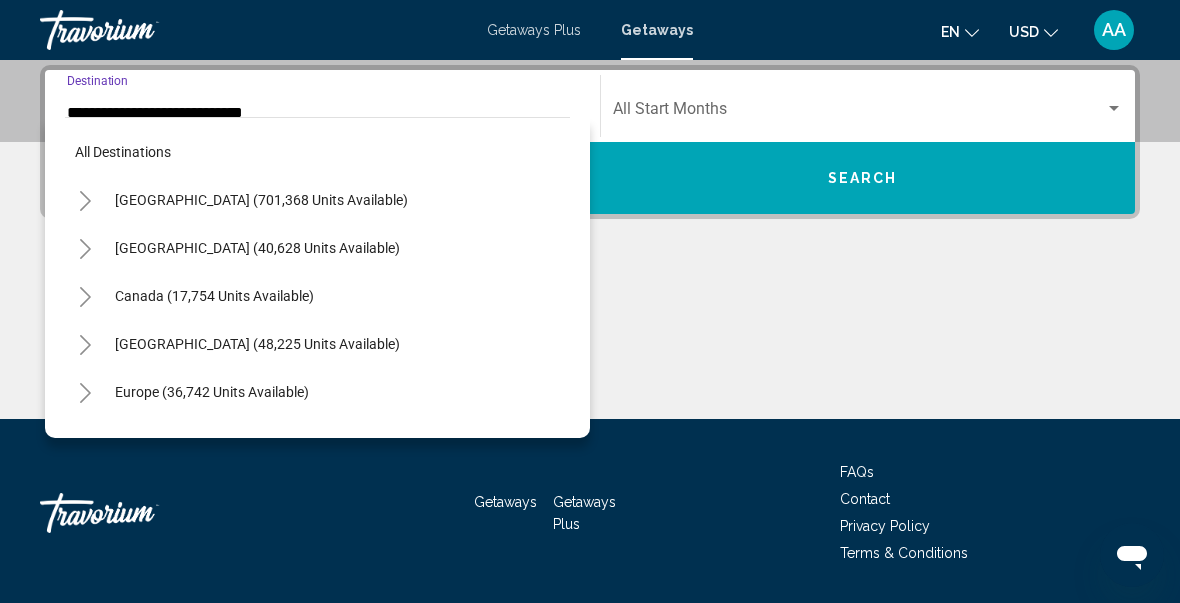 scroll, scrollTop: 430, scrollLeft: 0, axis: vertical 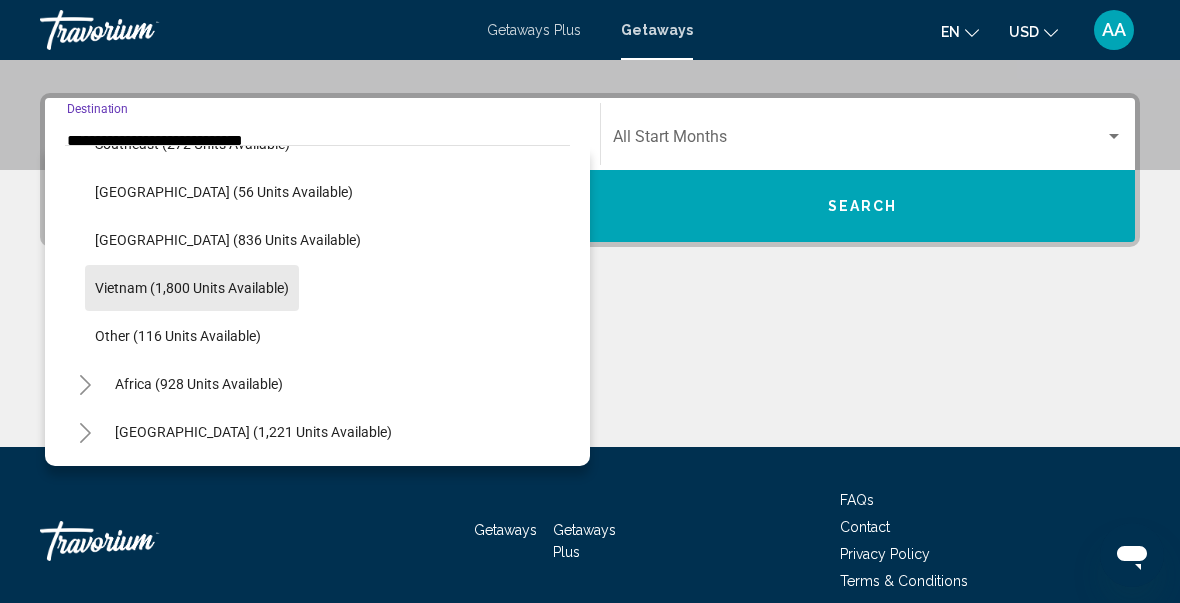 click on "Vietnam (1,800 units available)" 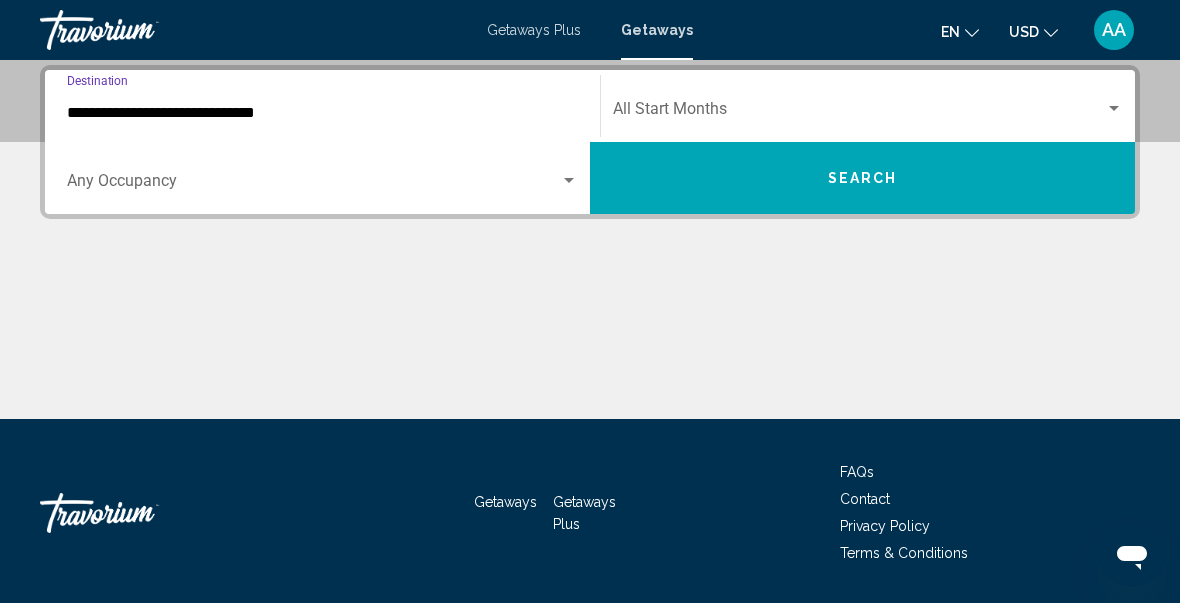 click on "Search" at bounding box center (862, 178) 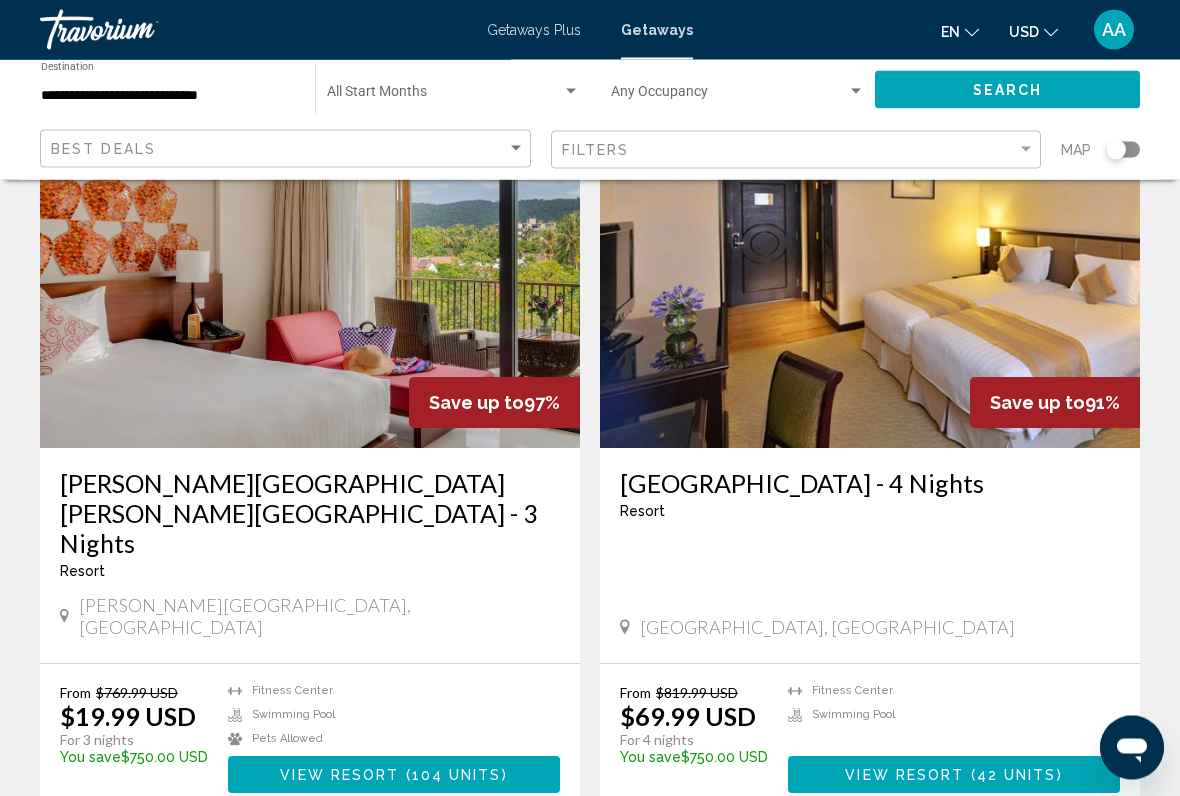 scroll, scrollTop: 3463, scrollLeft: 0, axis: vertical 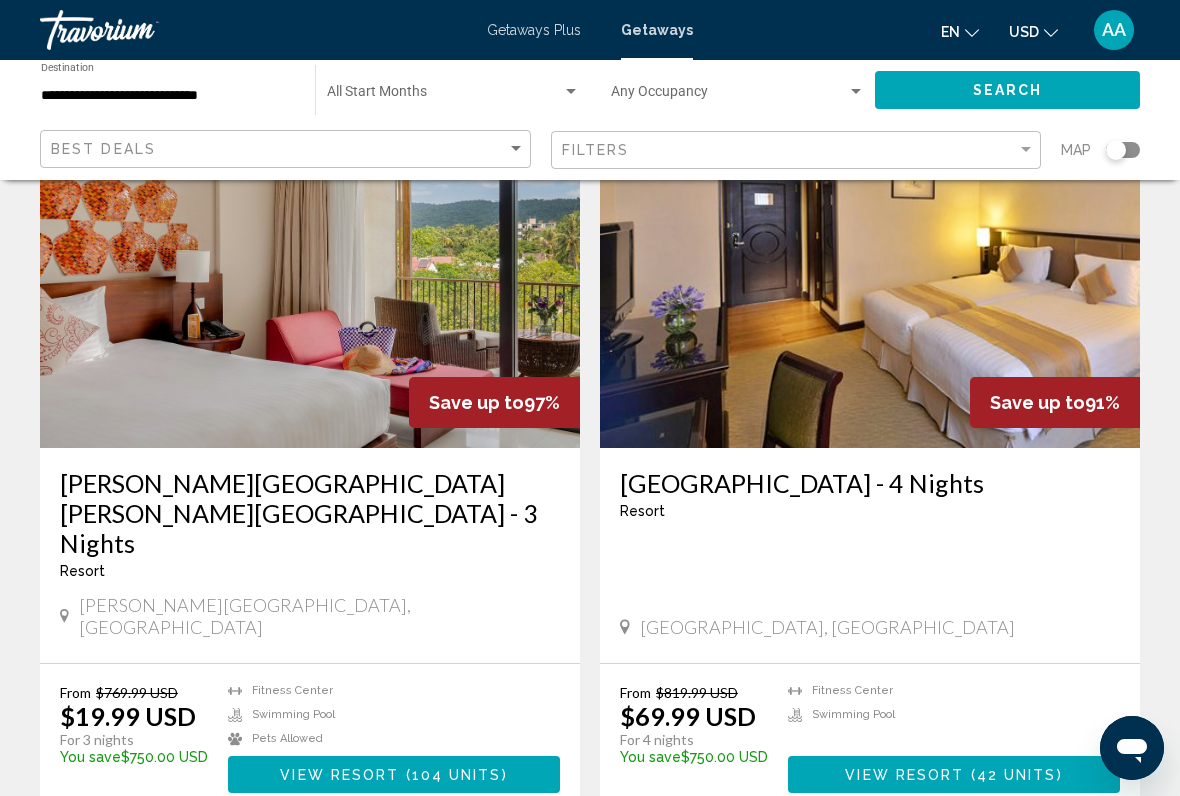 click on "page  2" at bounding box center (625, 873) 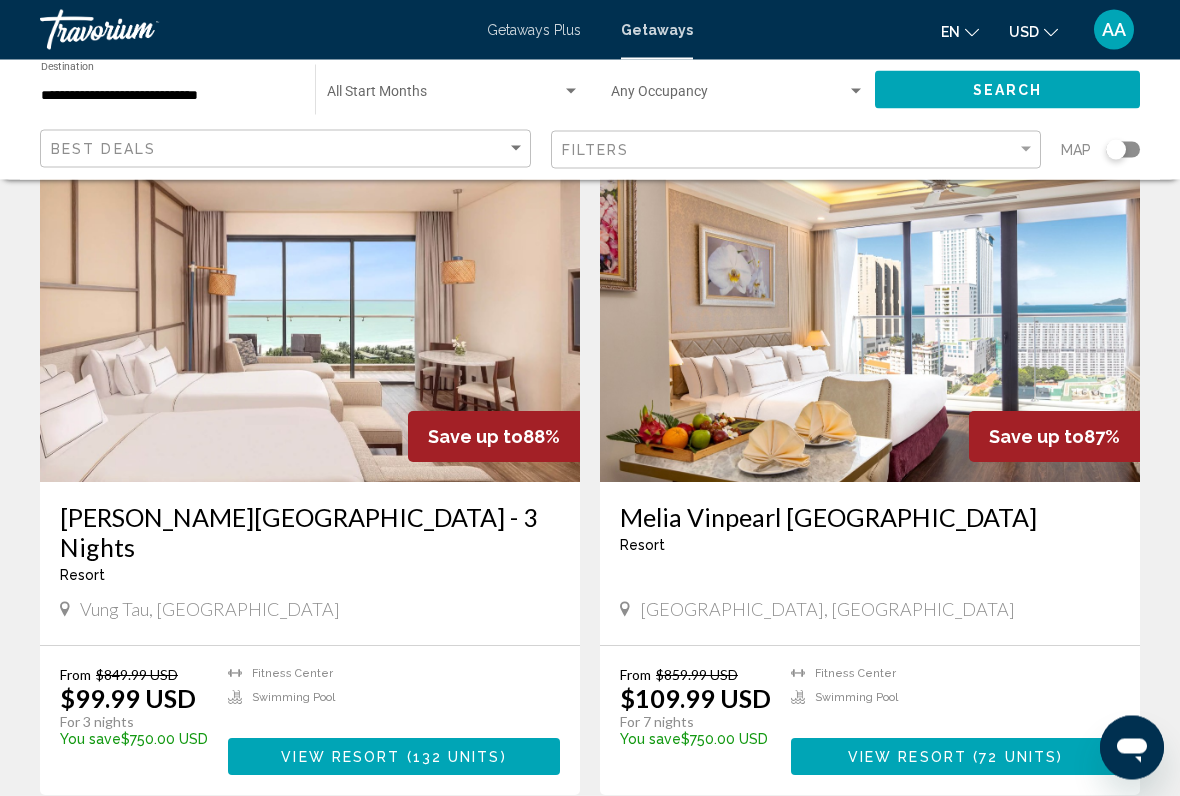 scroll, scrollTop: 108, scrollLeft: 0, axis: vertical 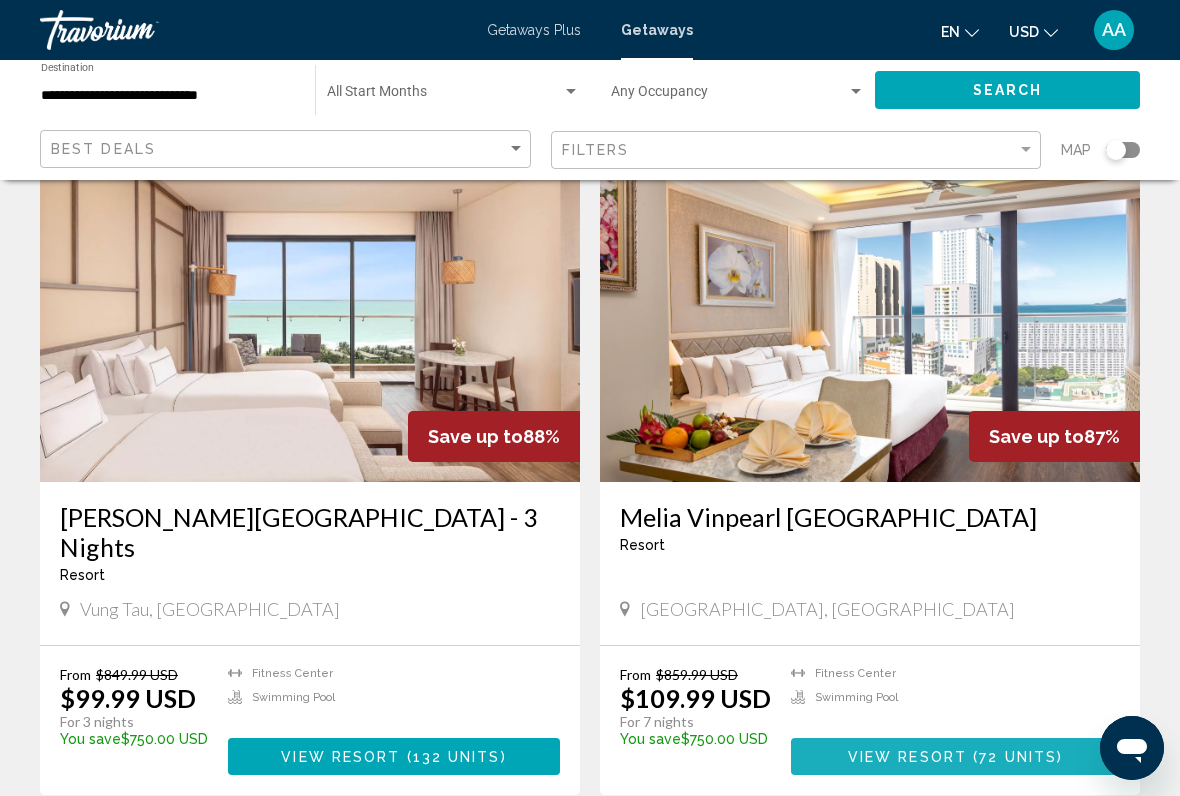 click on "View Resort" at bounding box center (907, 757) 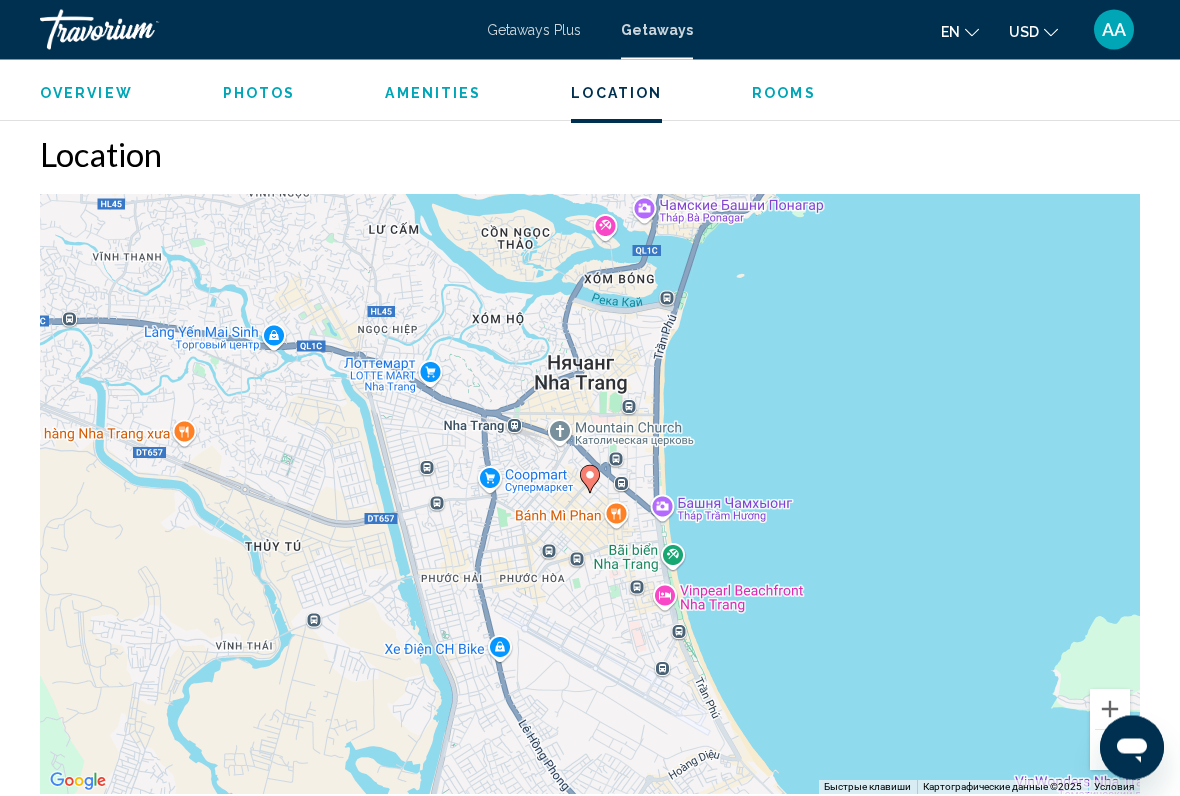 scroll, scrollTop: 2483, scrollLeft: 0, axis: vertical 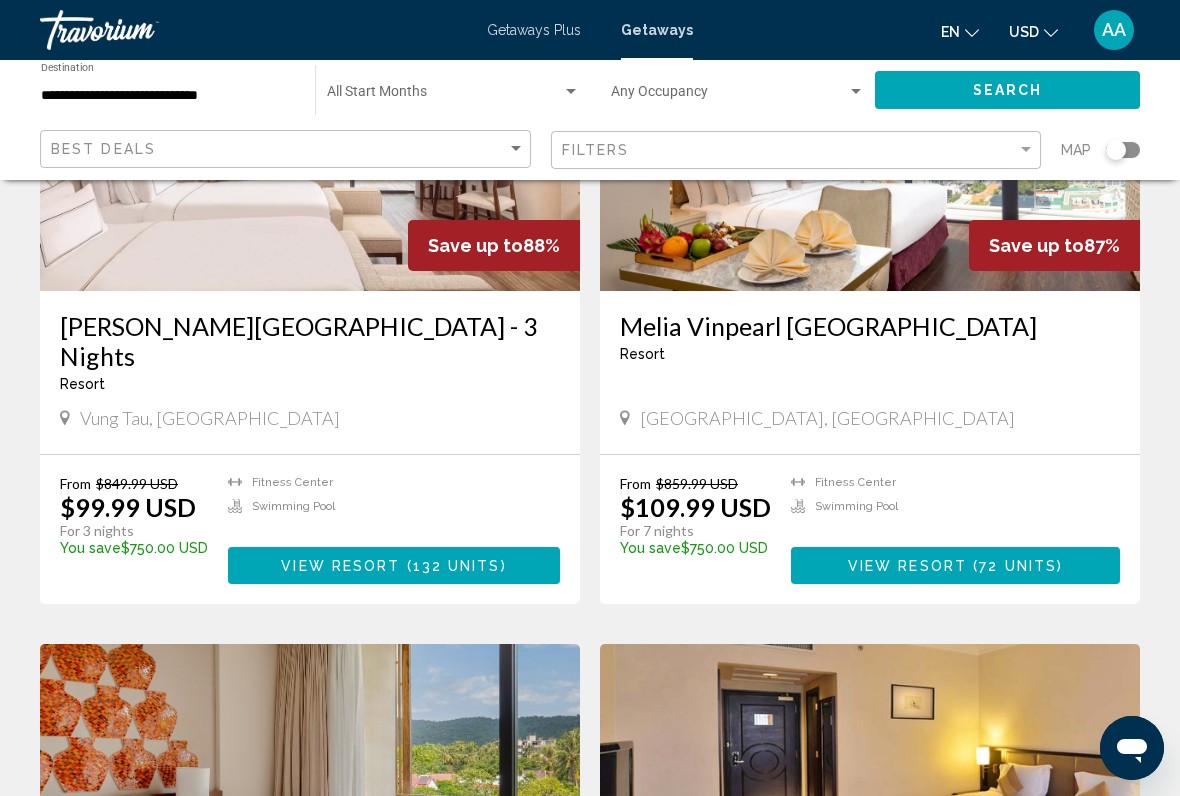 click on "View Resort" at bounding box center [907, 566] 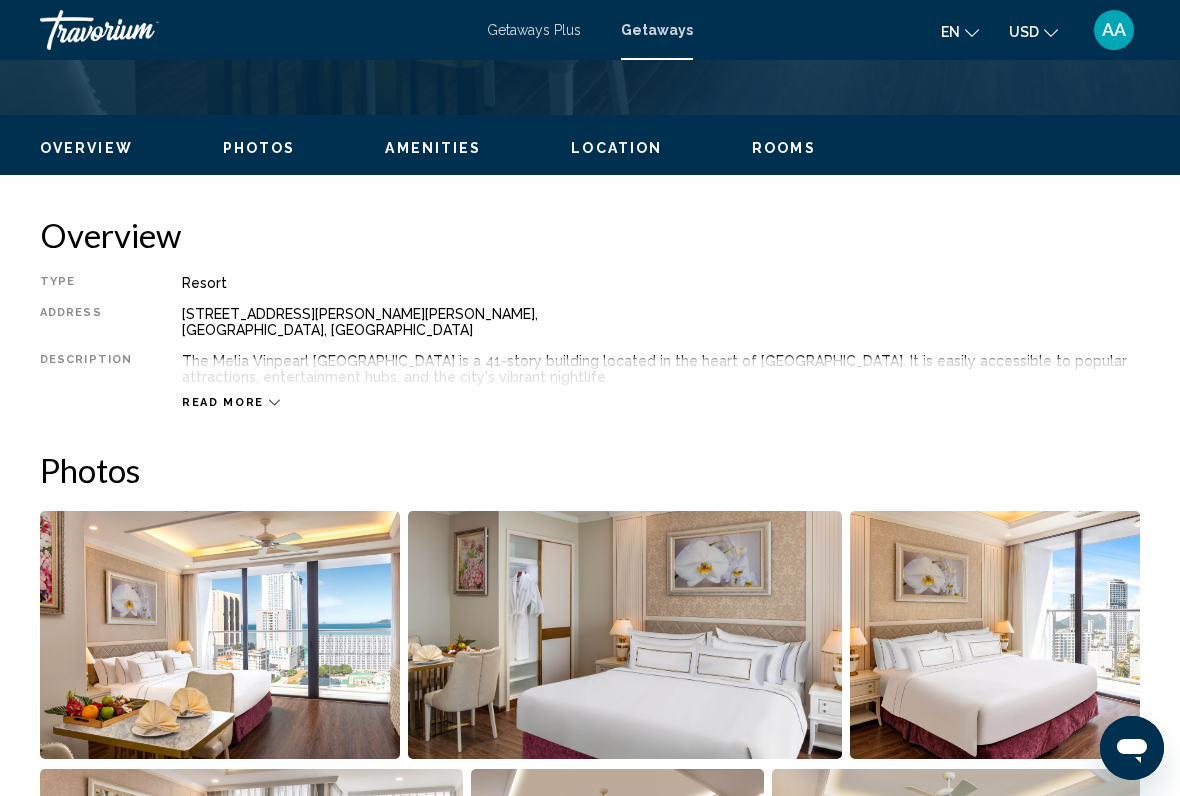 scroll, scrollTop: 897, scrollLeft: 0, axis: vertical 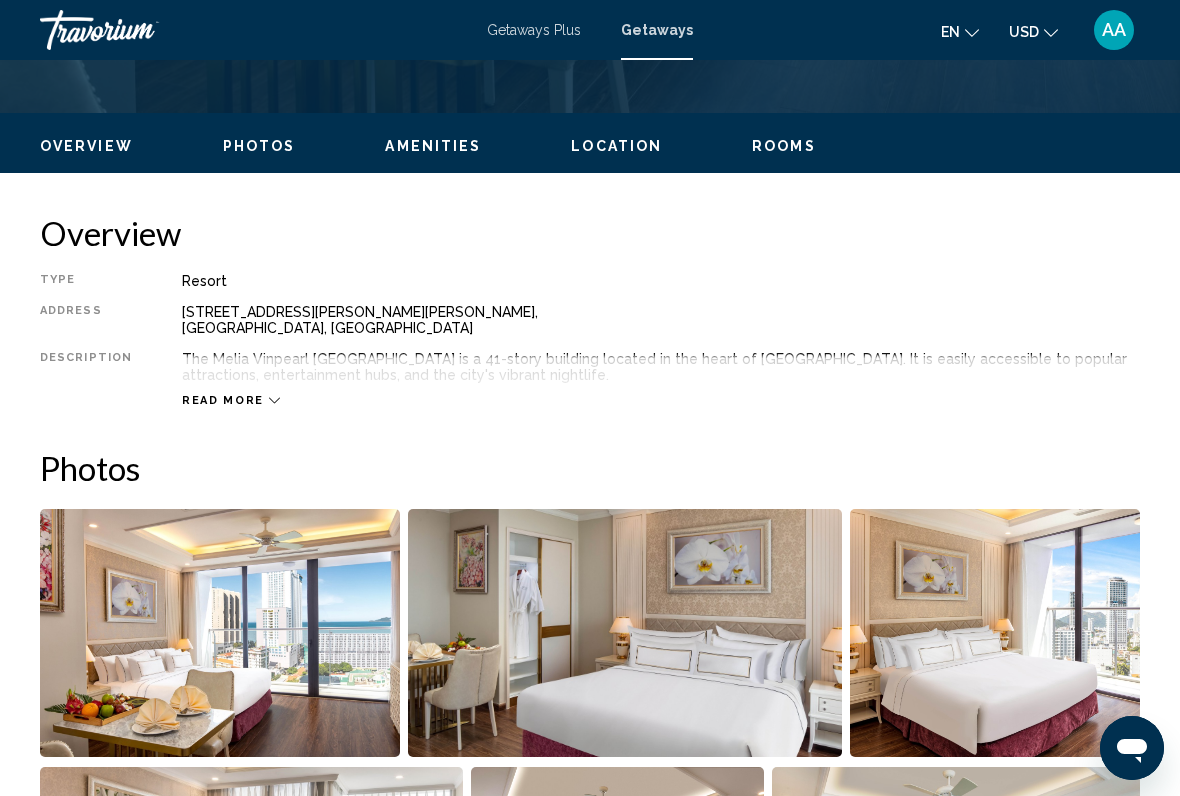 click 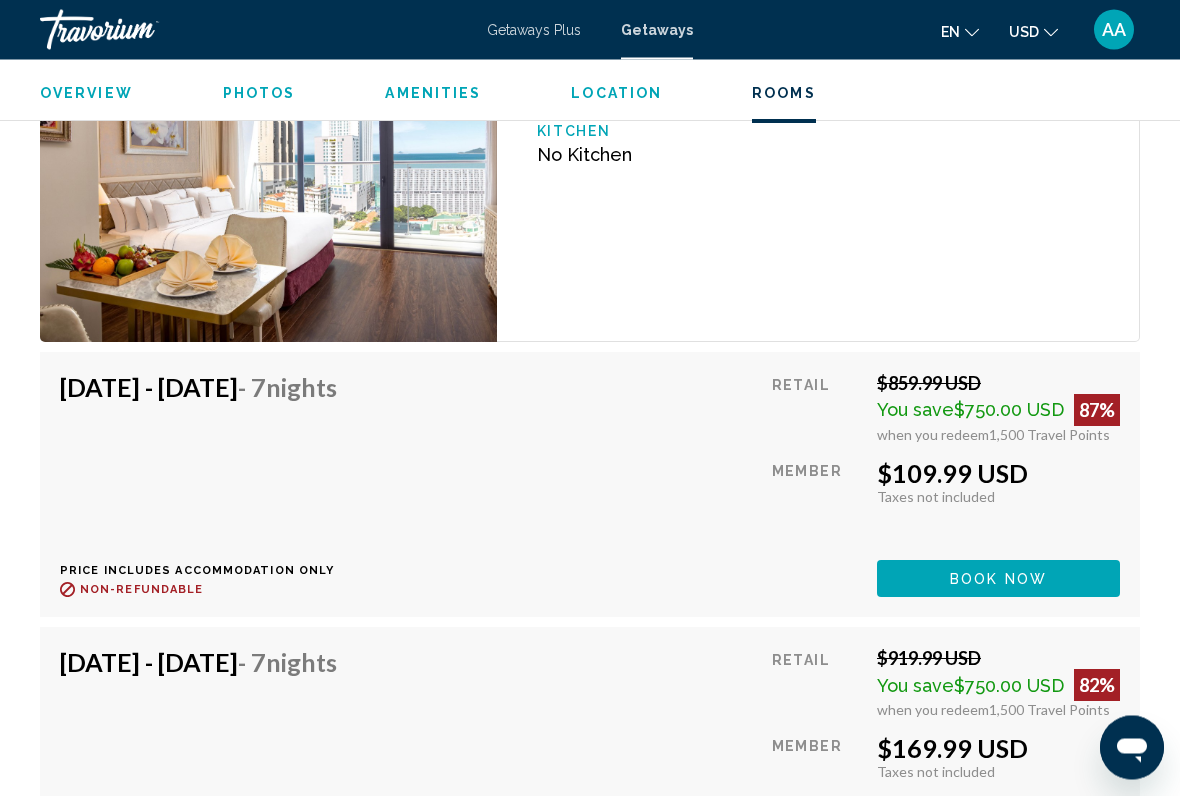 scroll, scrollTop: 3382, scrollLeft: 0, axis: vertical 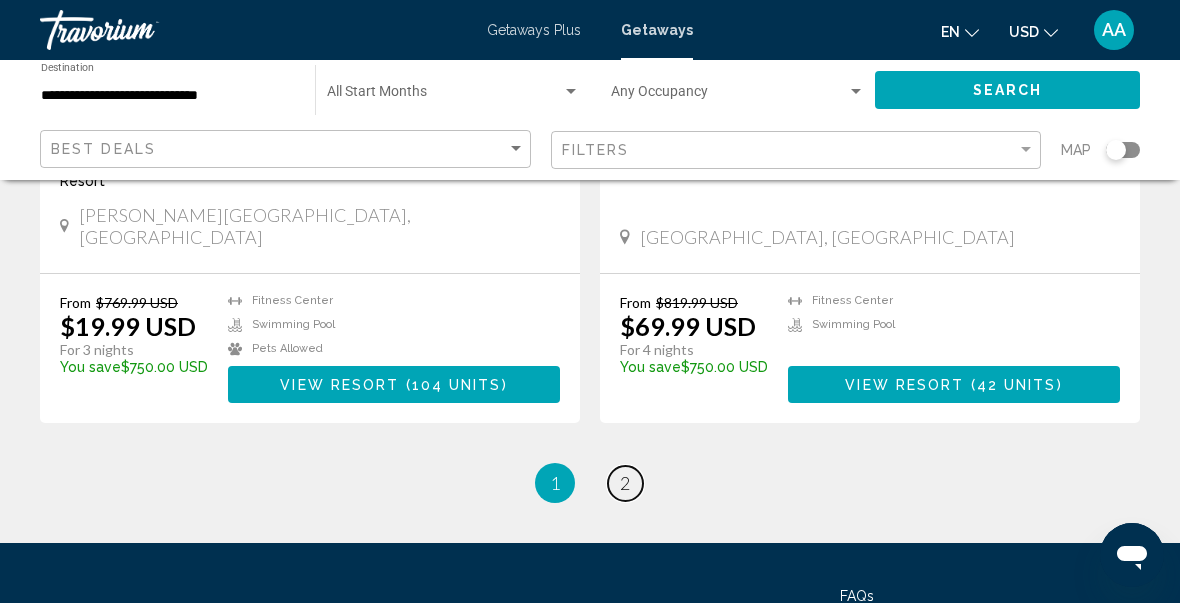 click on "2" at bounding box center [625, 483] 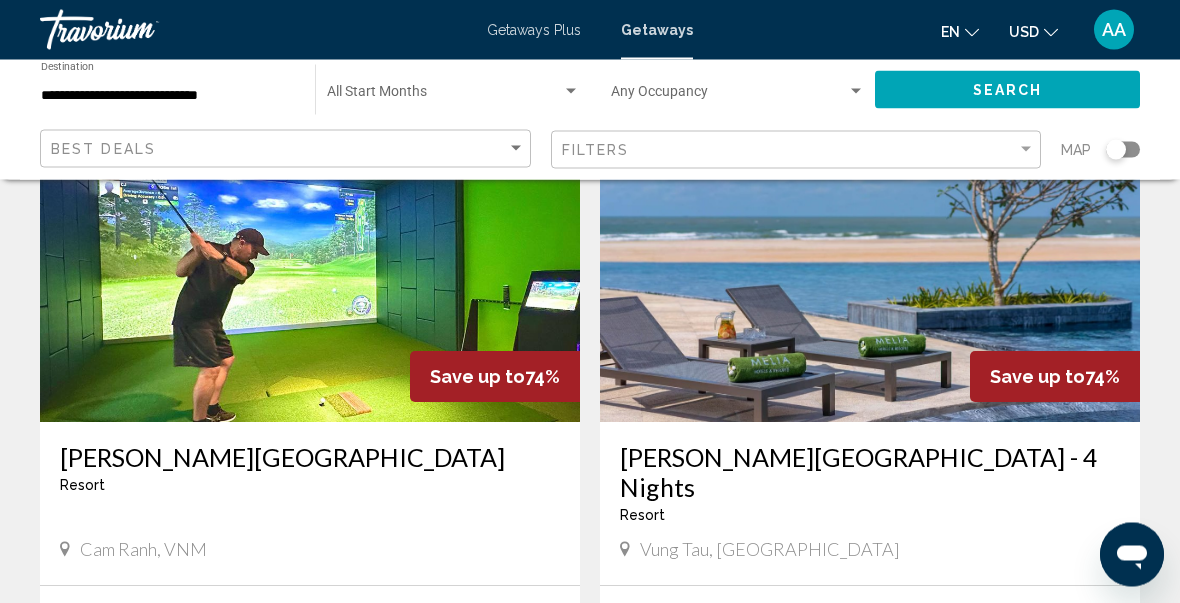 scroll, scrollTop: 1557, scrollLeft: 0, axis: vertical 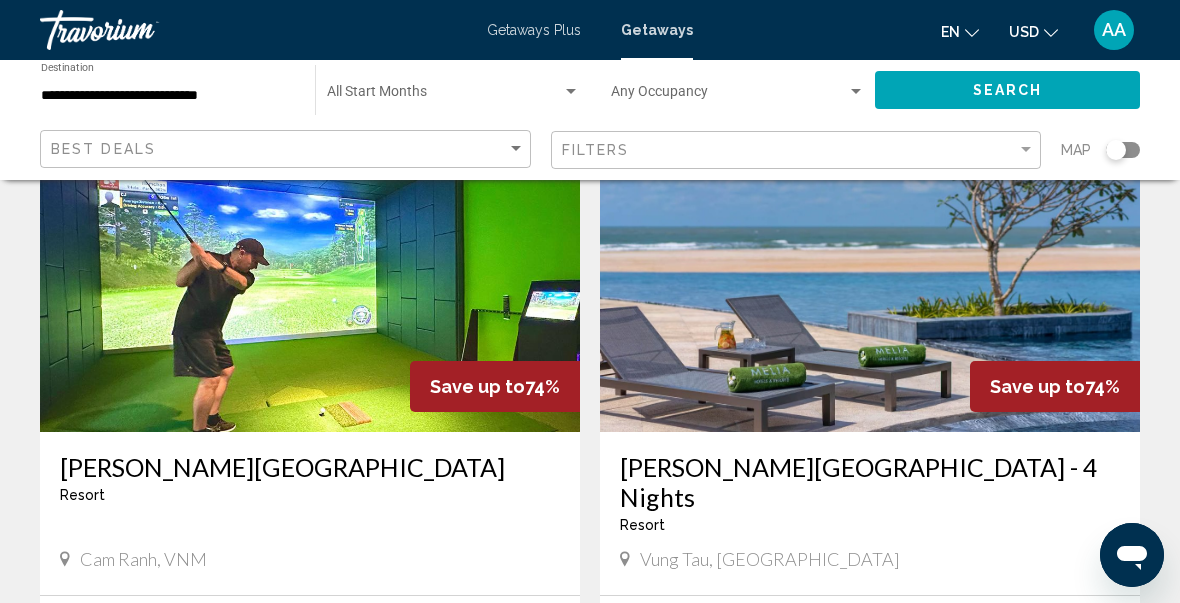 click on "View Resort" at bounding box center (345, 707) 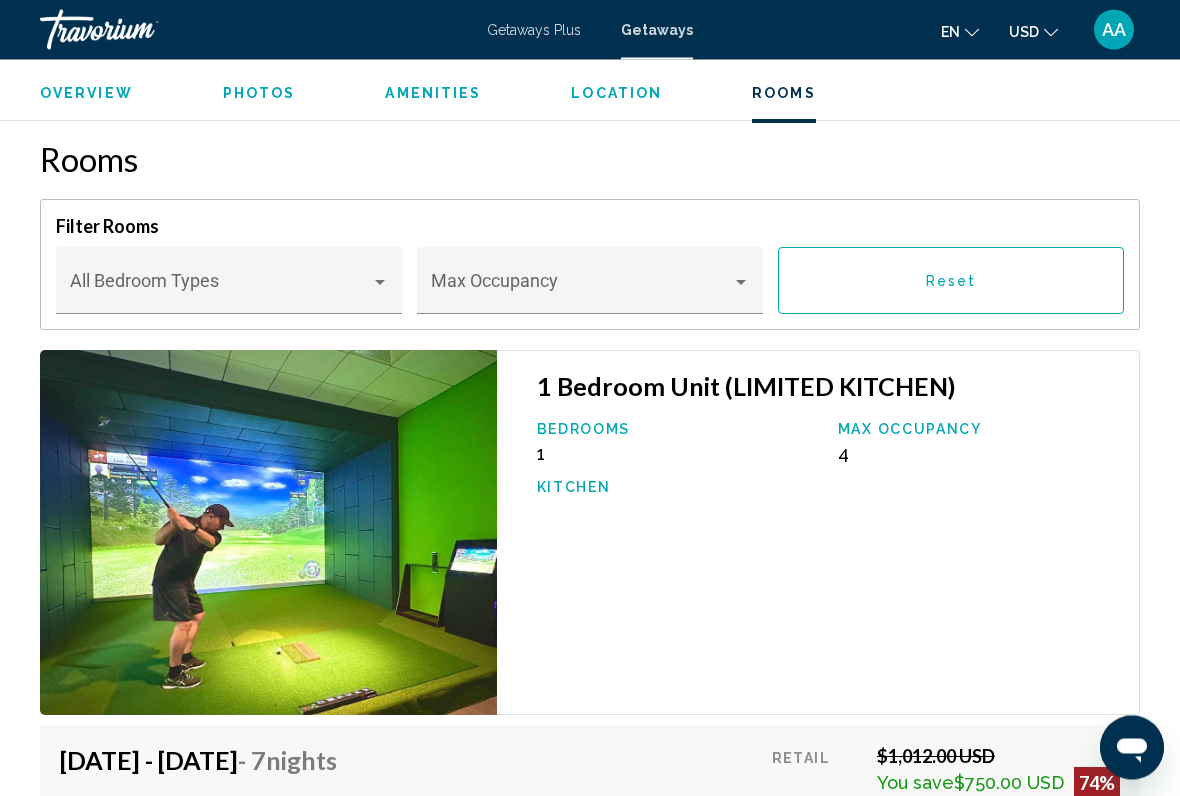 scroll, scrollTop: 3379, scrollLeft: 0, axis: vertical 